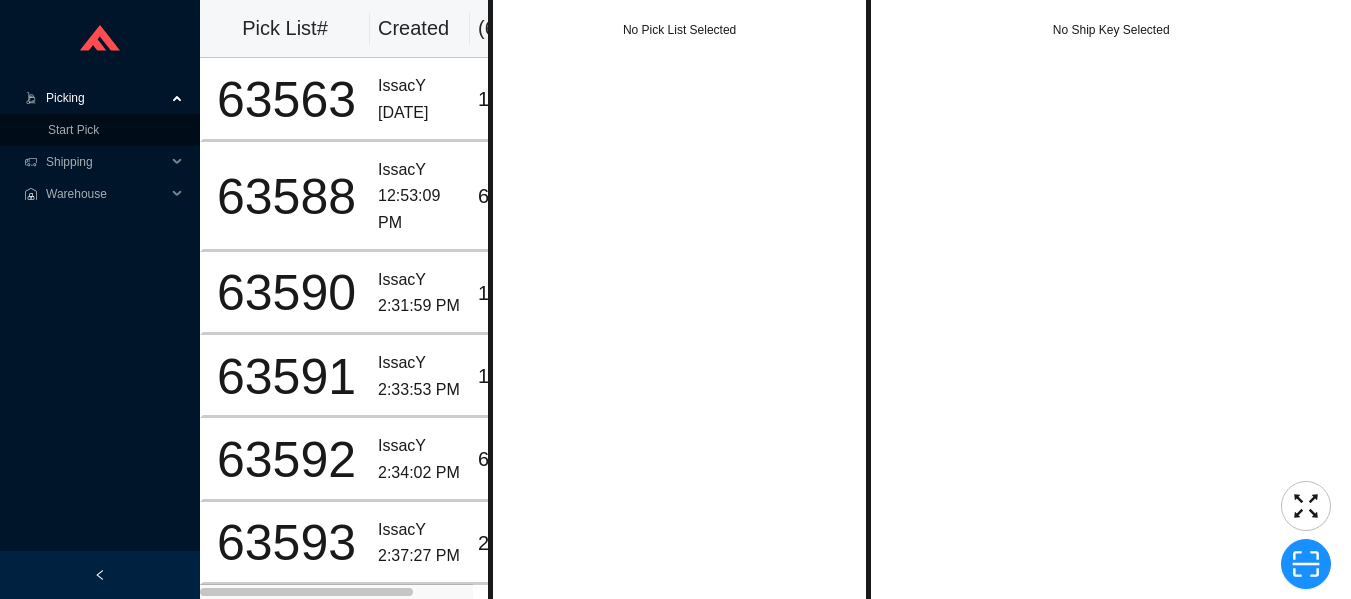 scroll, scrollTop: 0, scrollLeft: 0, axis: both 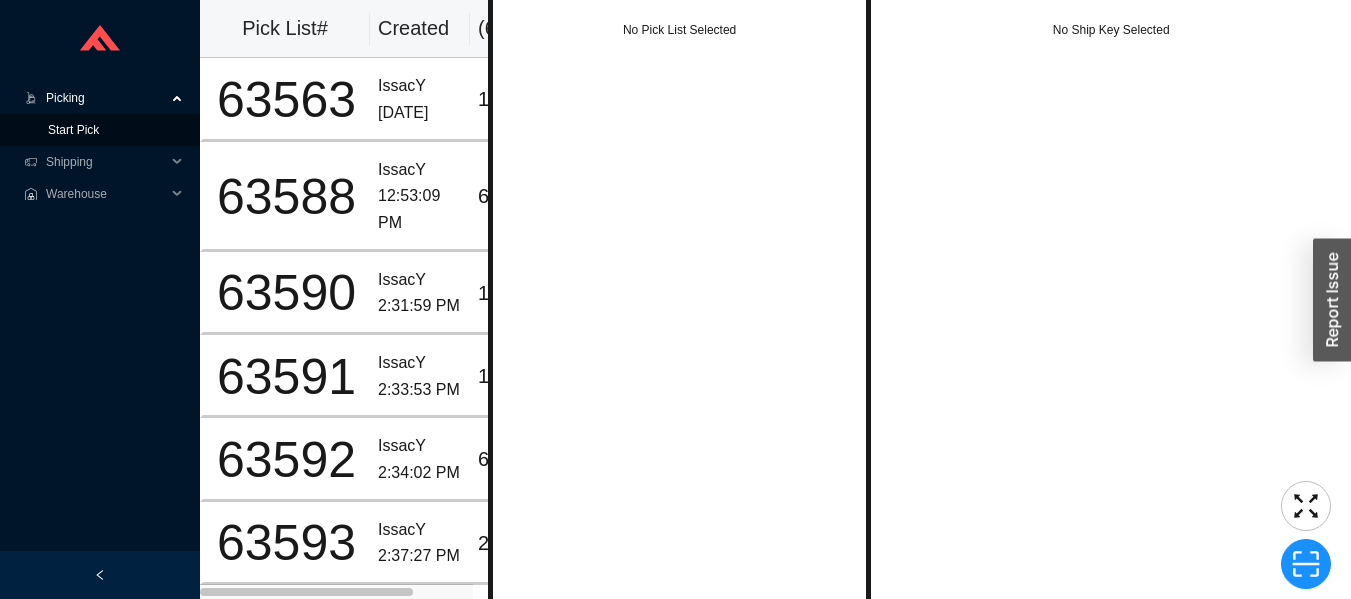 click on "Start Pick" at bounding box center [73, 130] 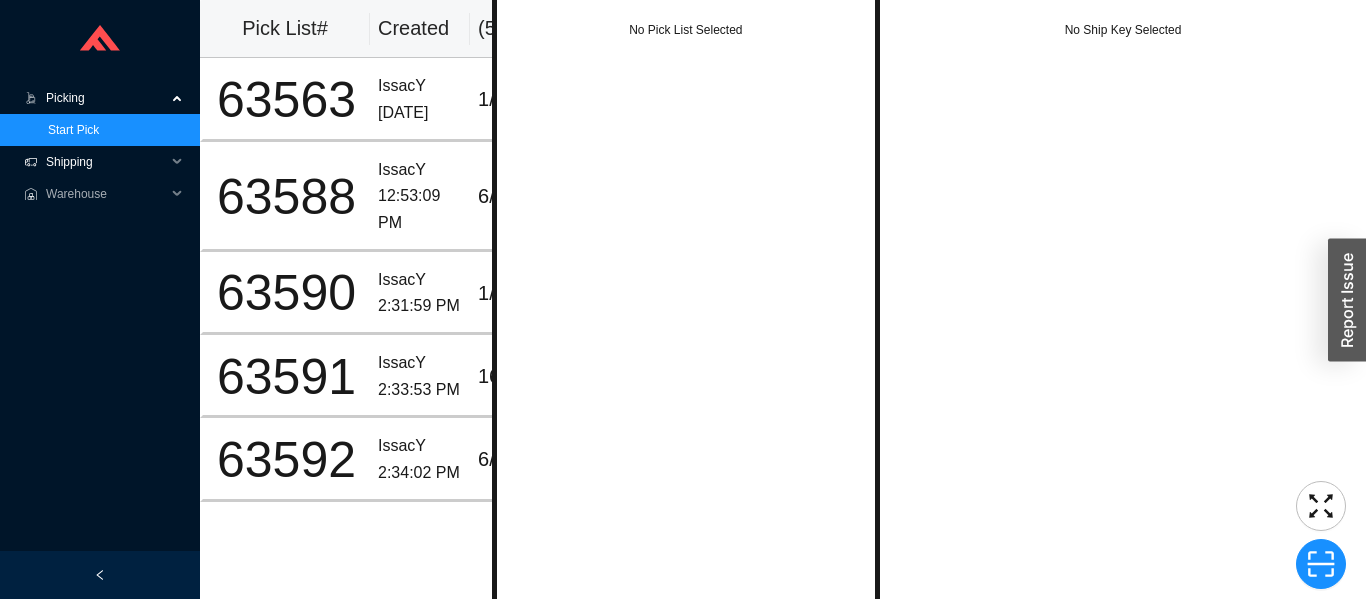 click on "Shipping" at bounding box center (106, 162) 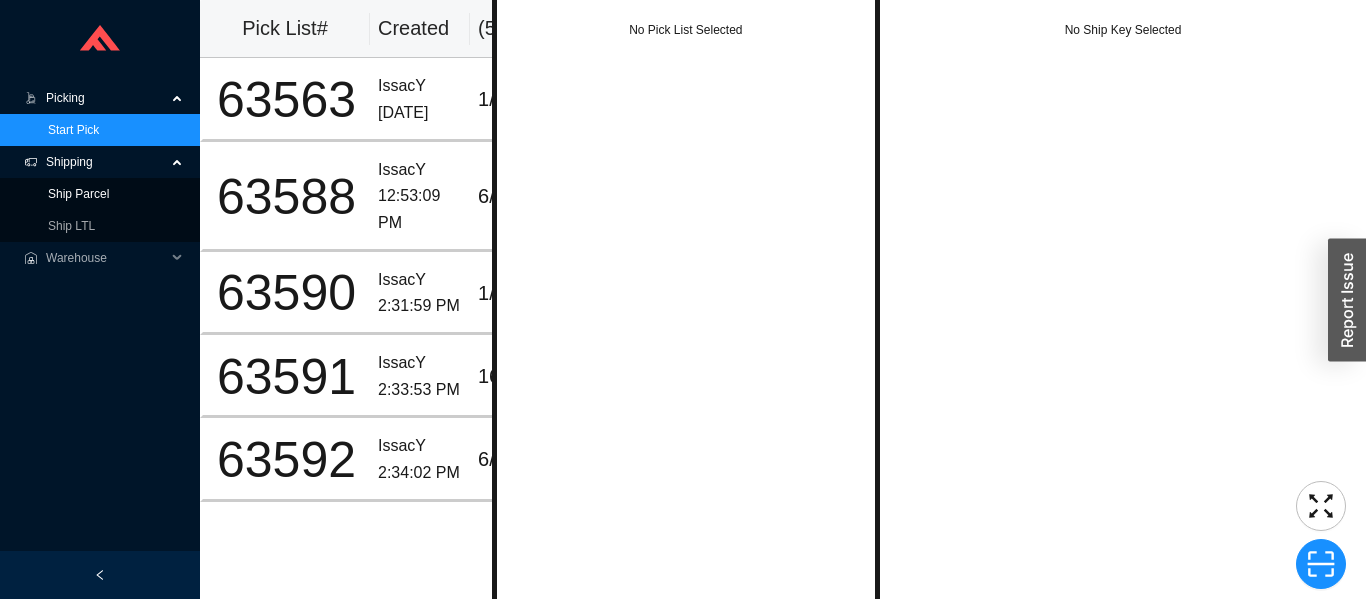 click on "Ship Parcel" at bounding box center (78, 194) 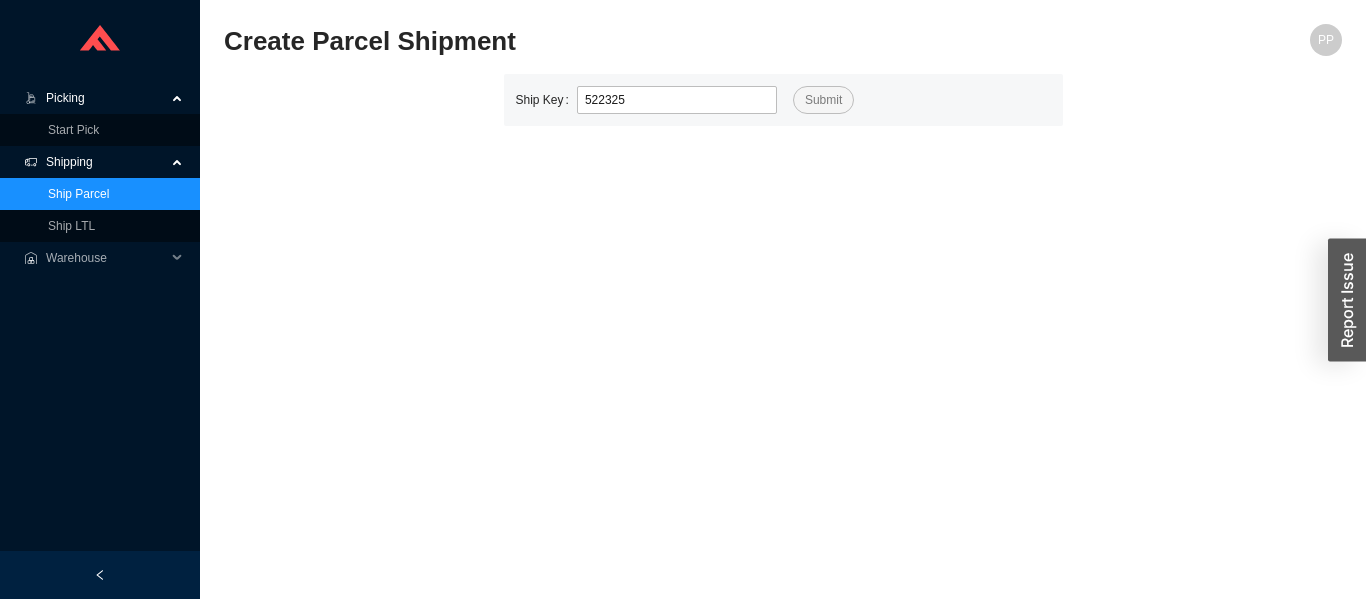 type on "522325" 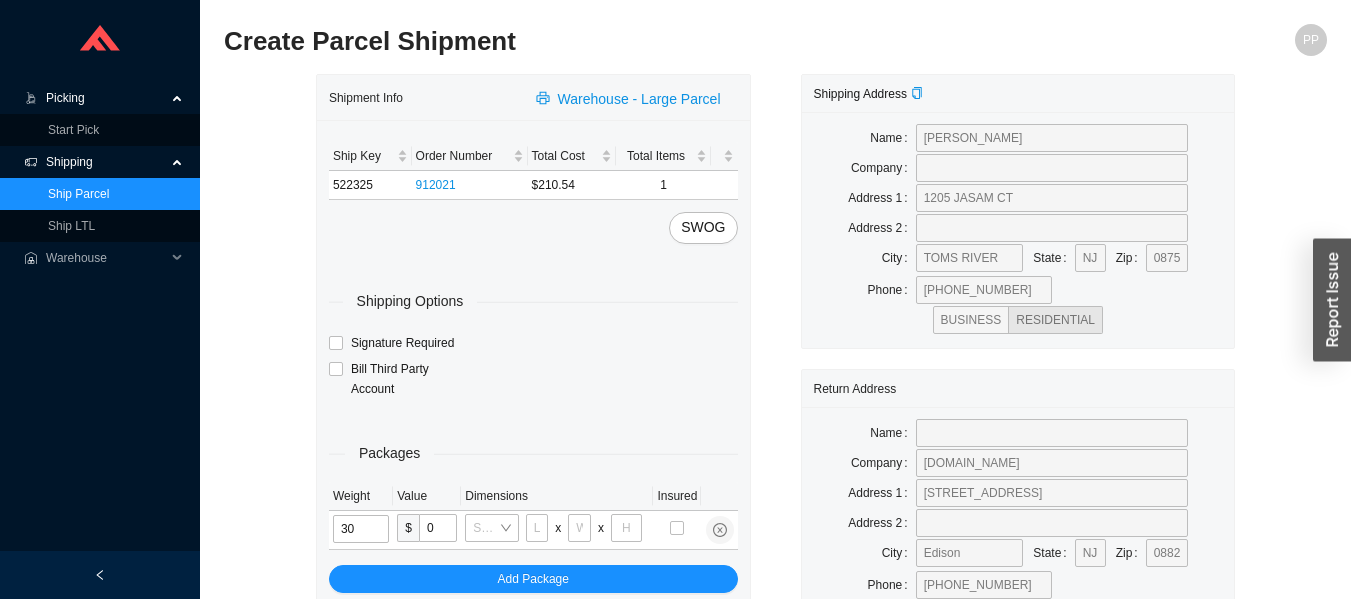 type on "30" 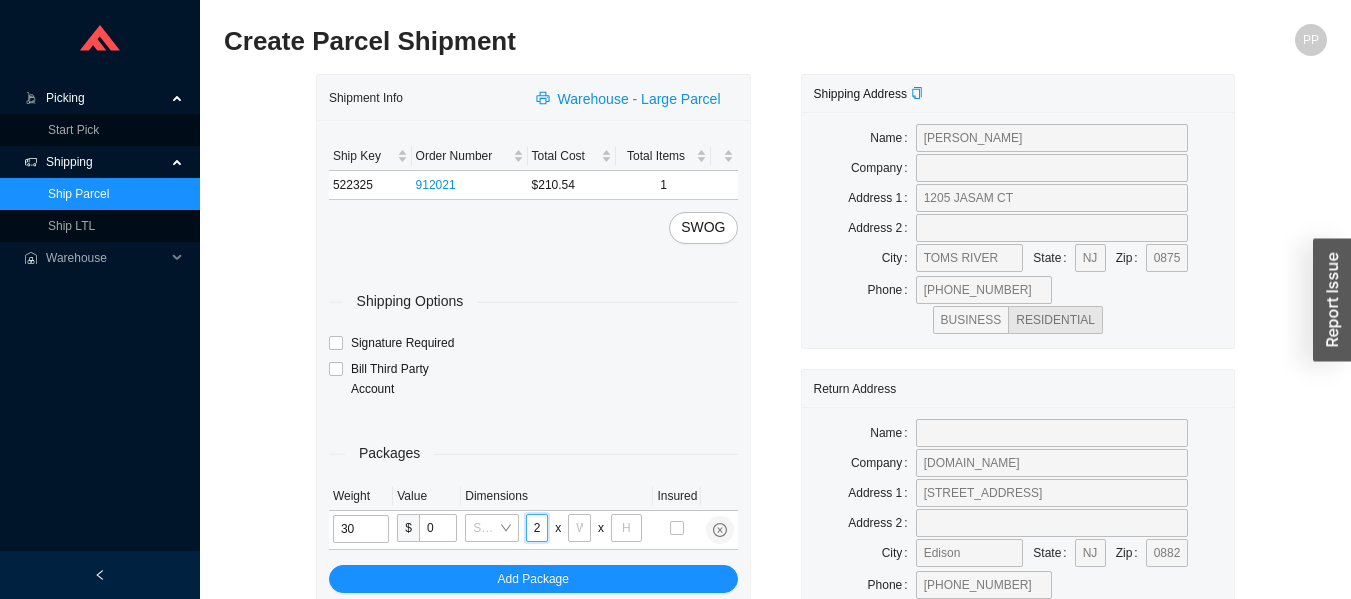 type on "28" 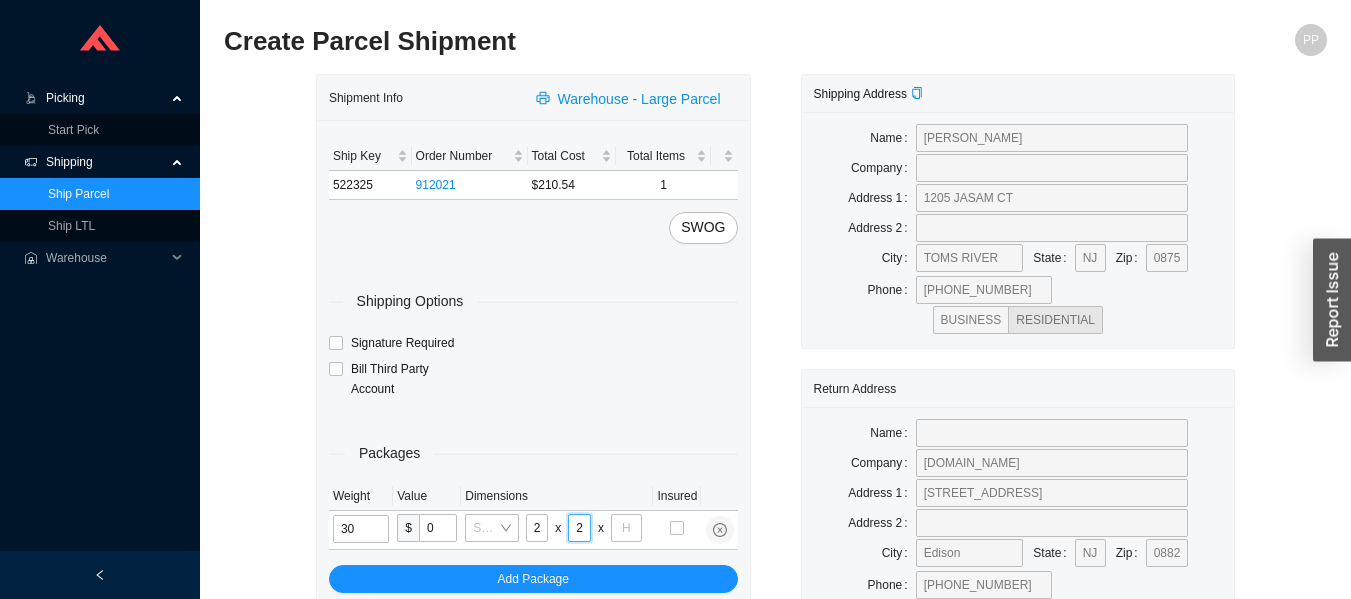 scroll, scrollTop: 0, scrollLeft: 6, axis: horizontal 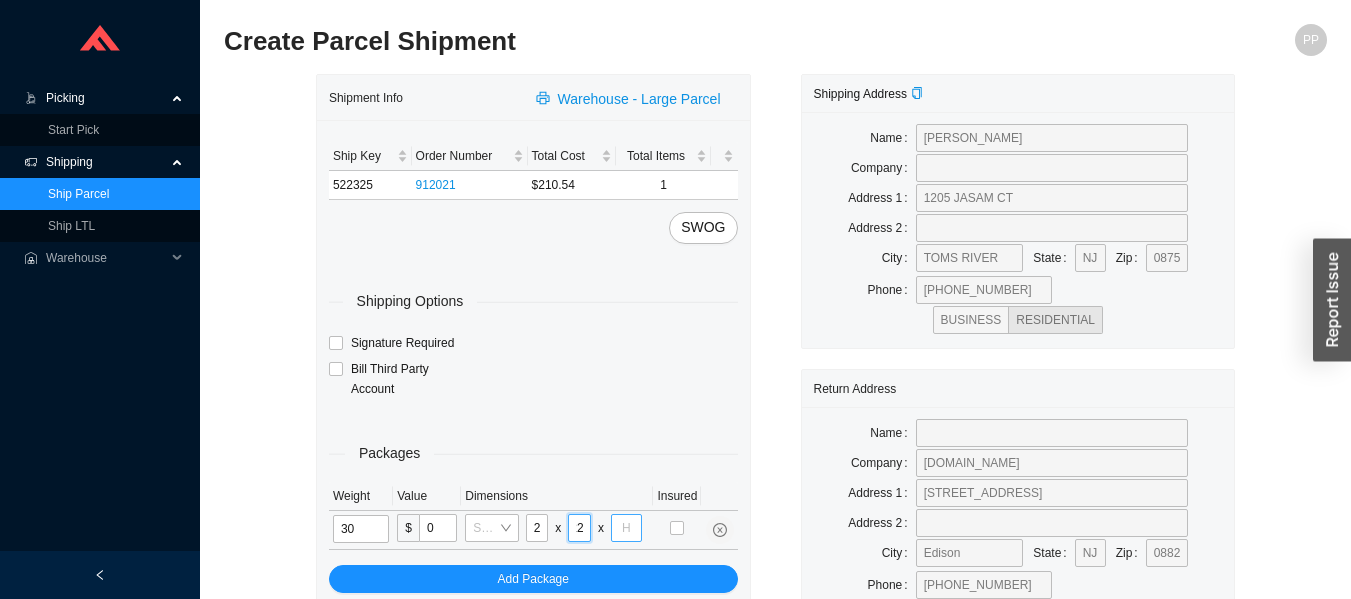 type on "22" 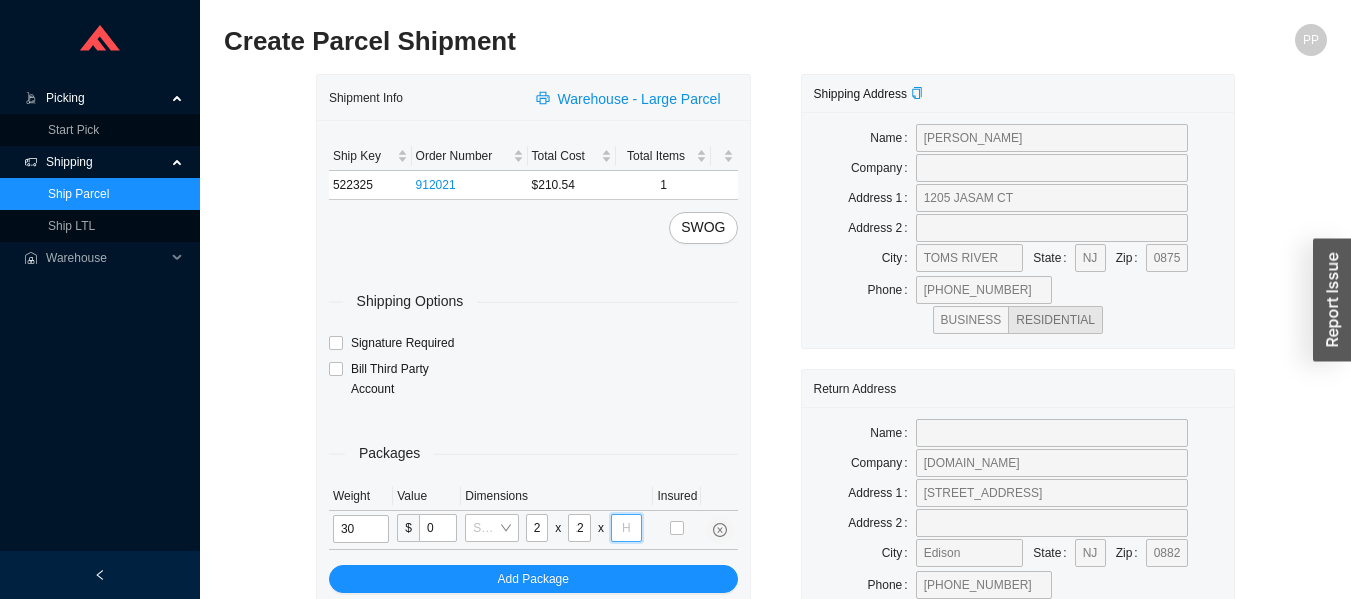 click at bounding box center [626, 528] 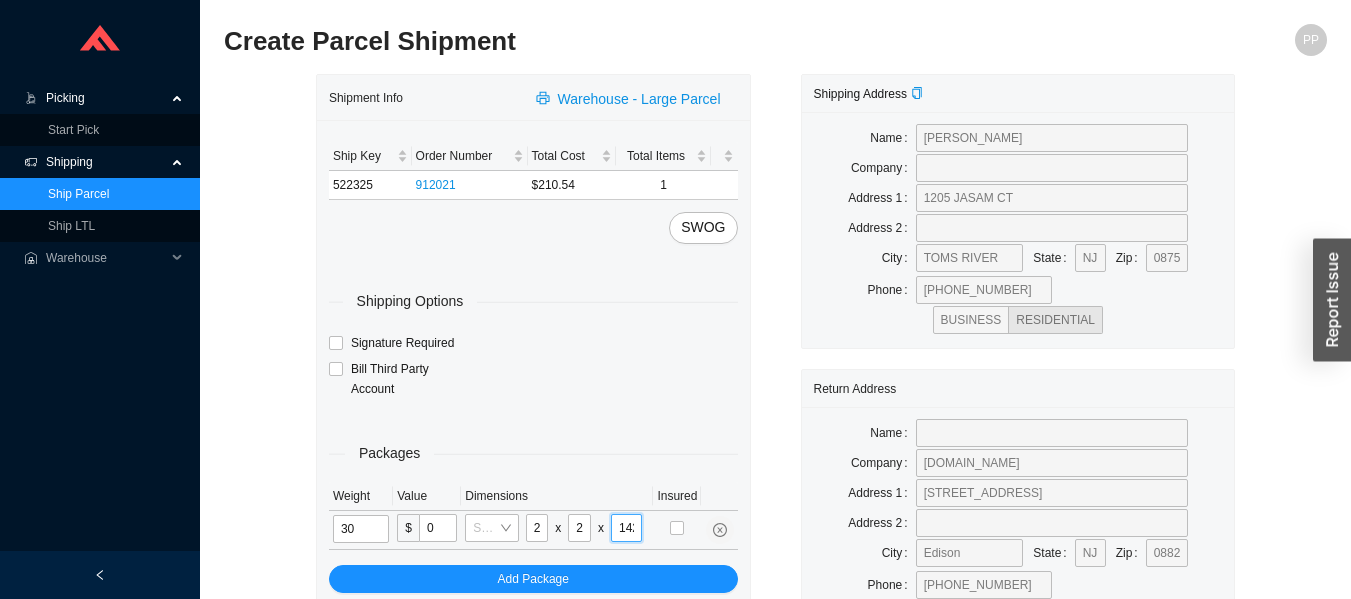type on "14" 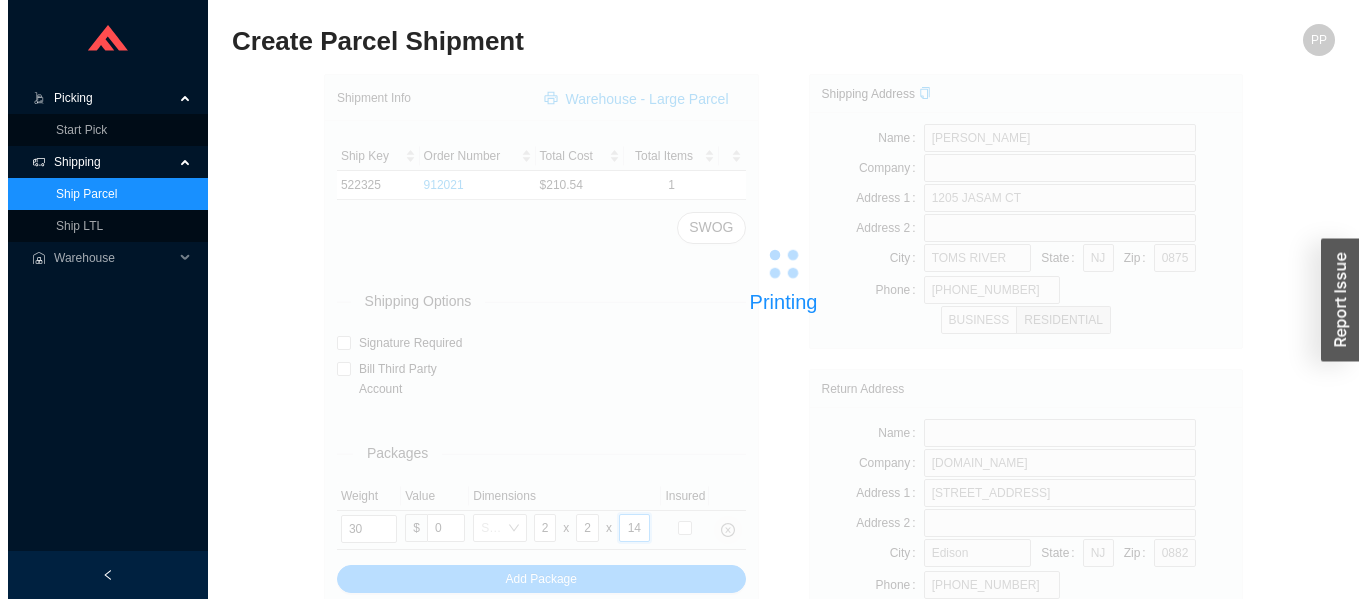 scroll, scrollTop: 0, scrollLeft: 0, axis: both 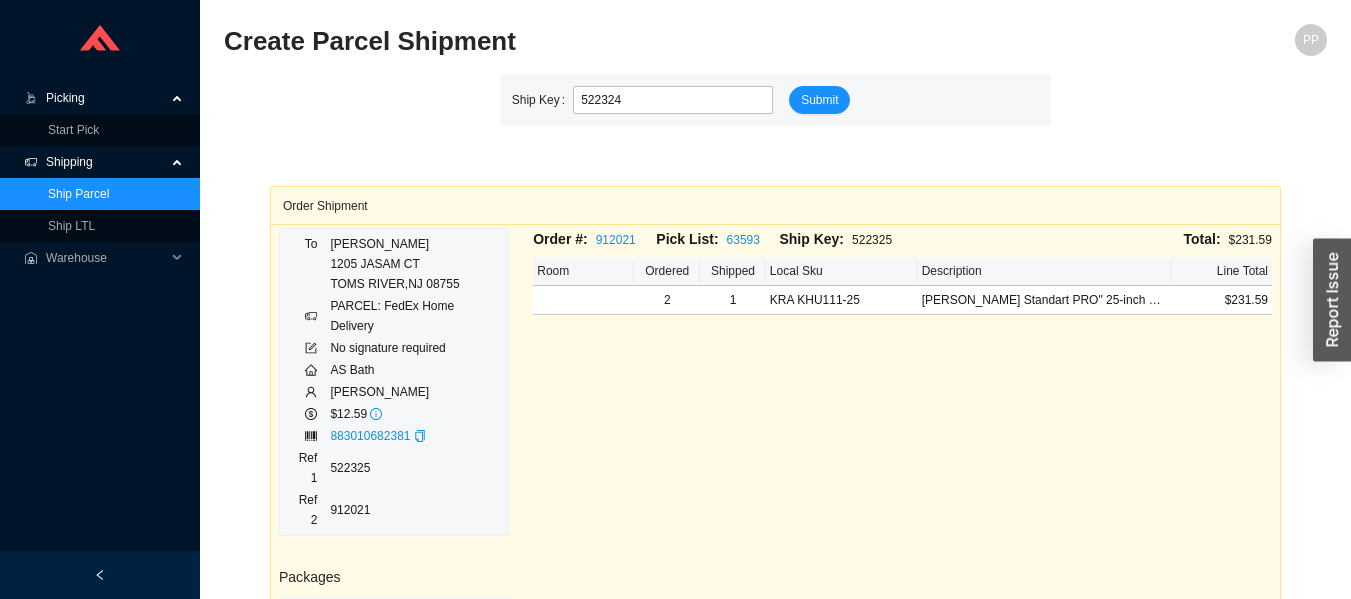type on "522324" 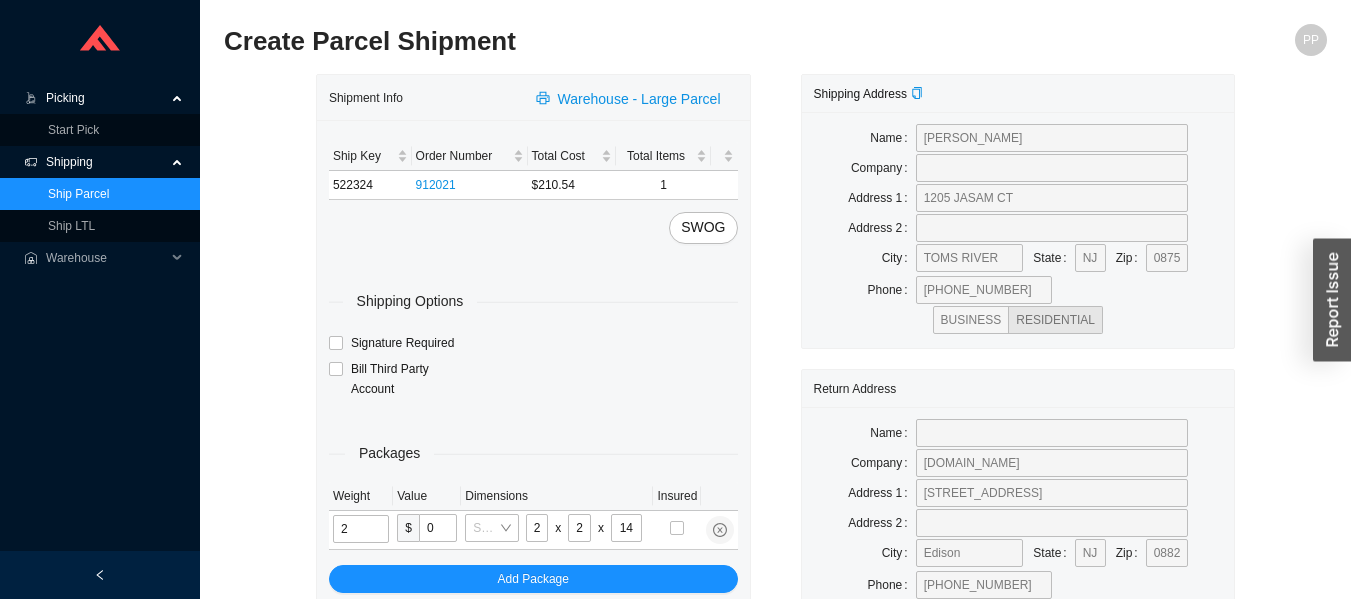 type on "30" 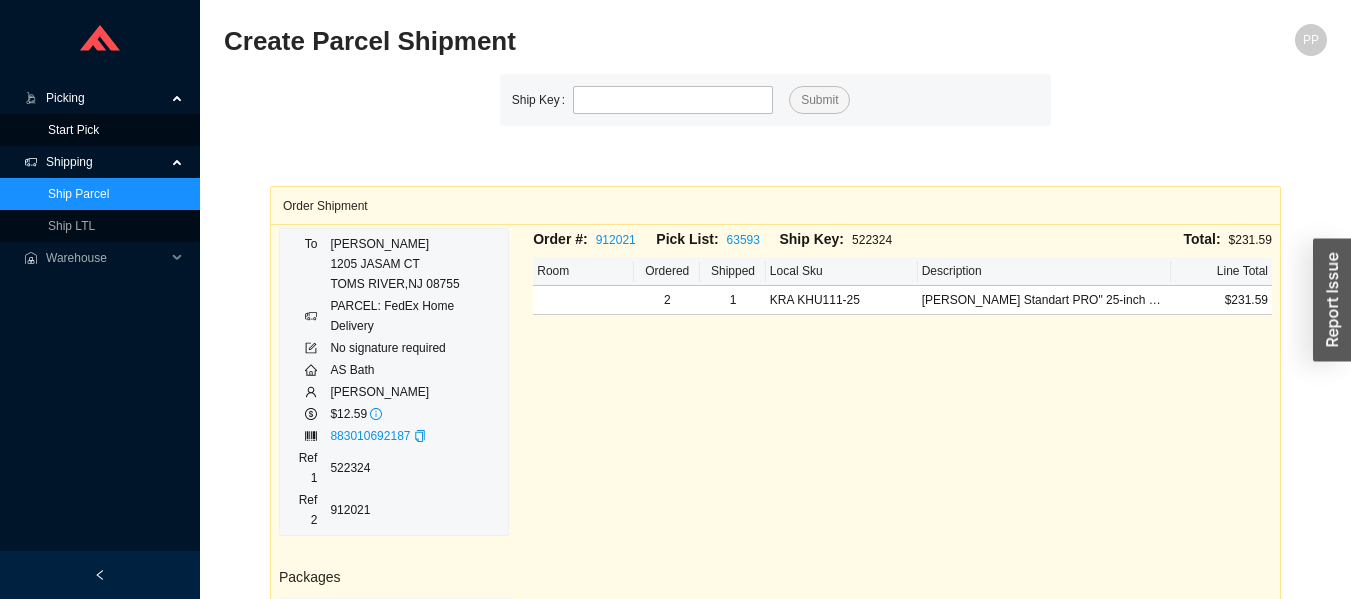 click on "Start Pick" at bounding box center (73, 130) 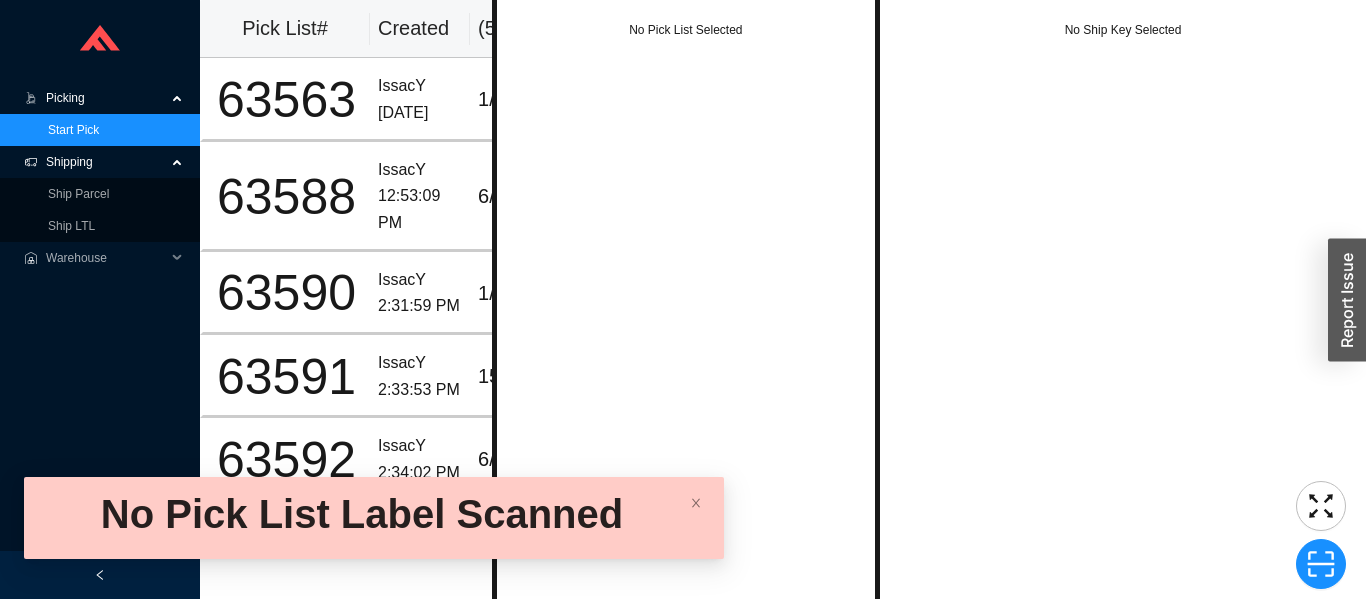 click on "Start Pick" at bounding box center (73, 130) 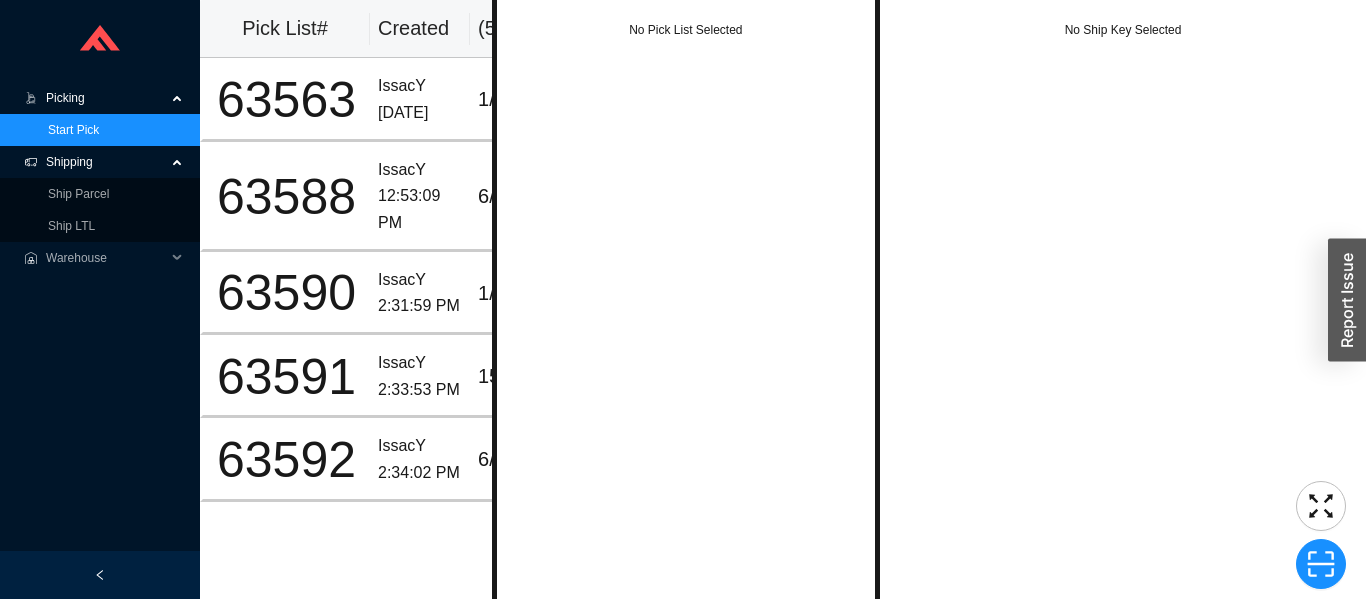 click on "Start Pick" at bounding box center (73, 130) 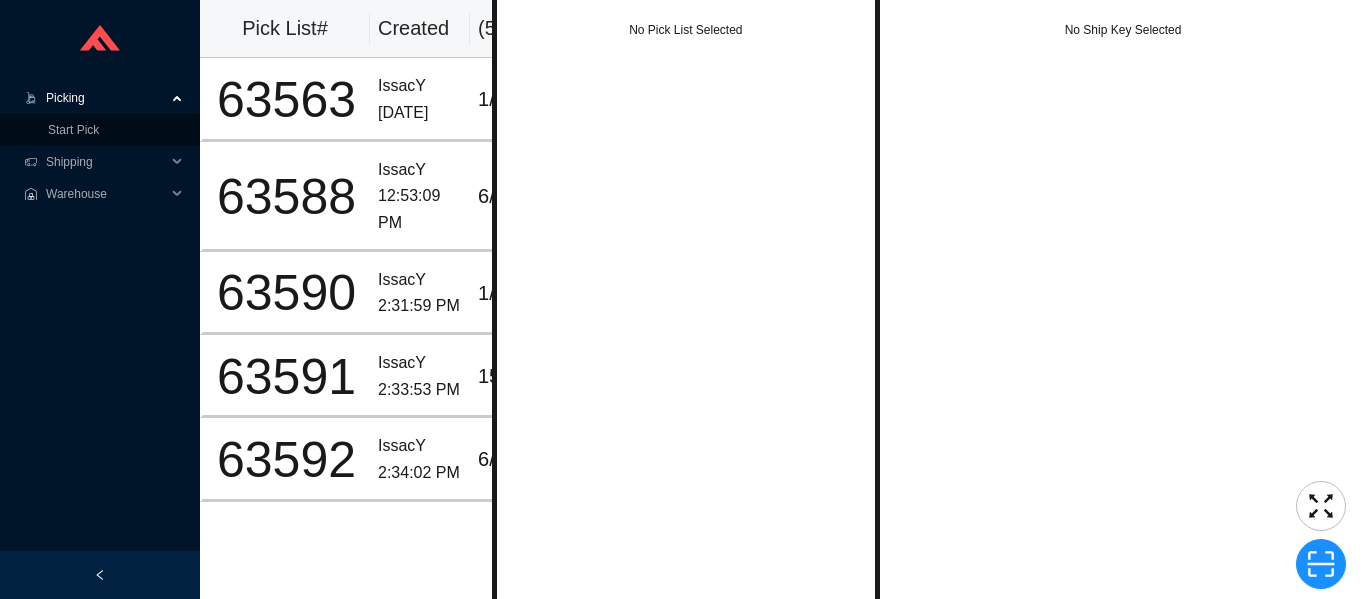 scroll, scrollTop: 0, scrollLeft: 0, axis: both 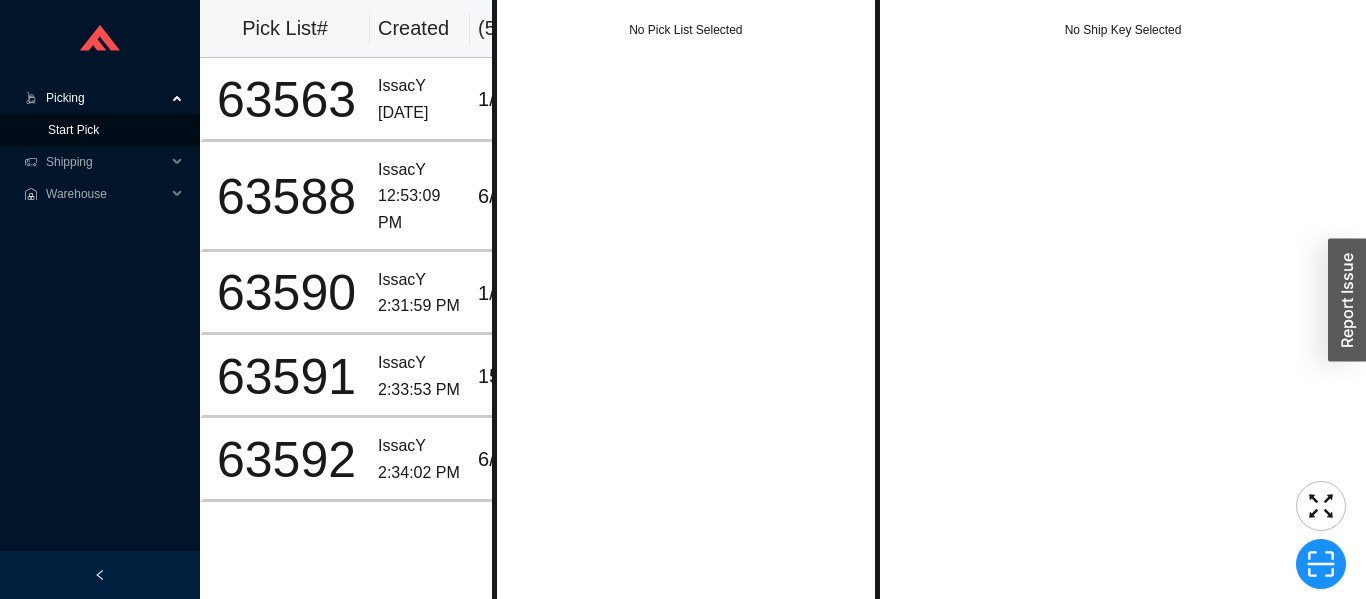 click on "Start Pick" at bounding box center (73, 130) 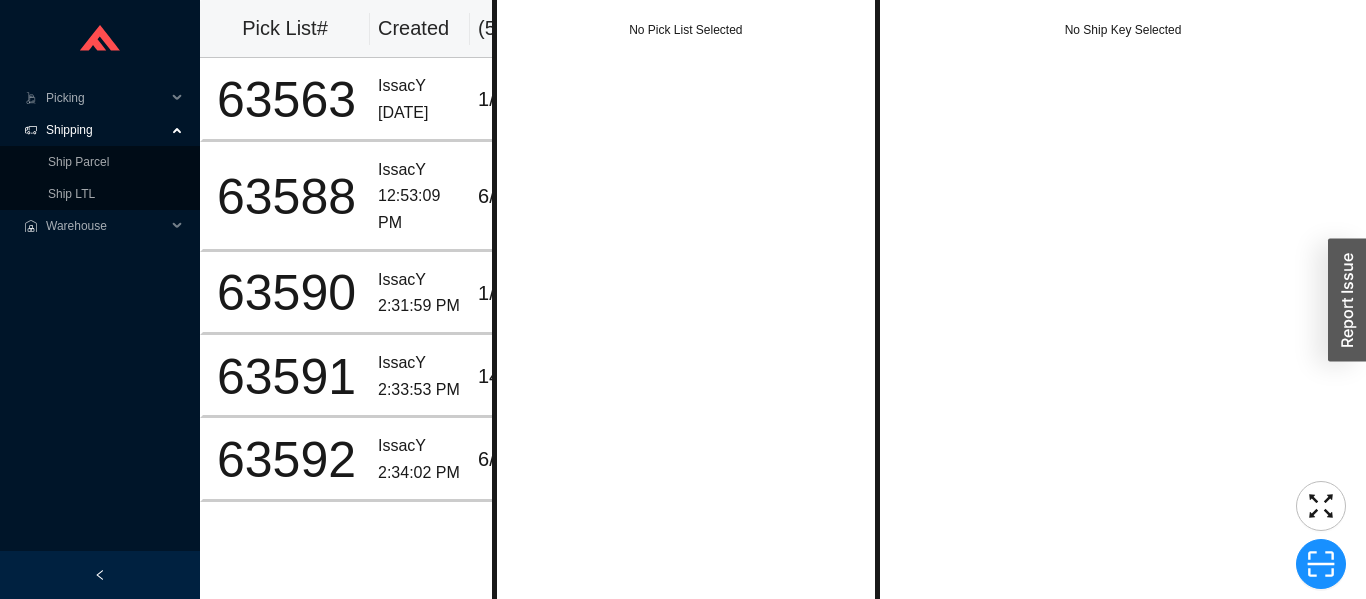 scroll, scrollTop: 0, scrollLeft: 0, axis: both 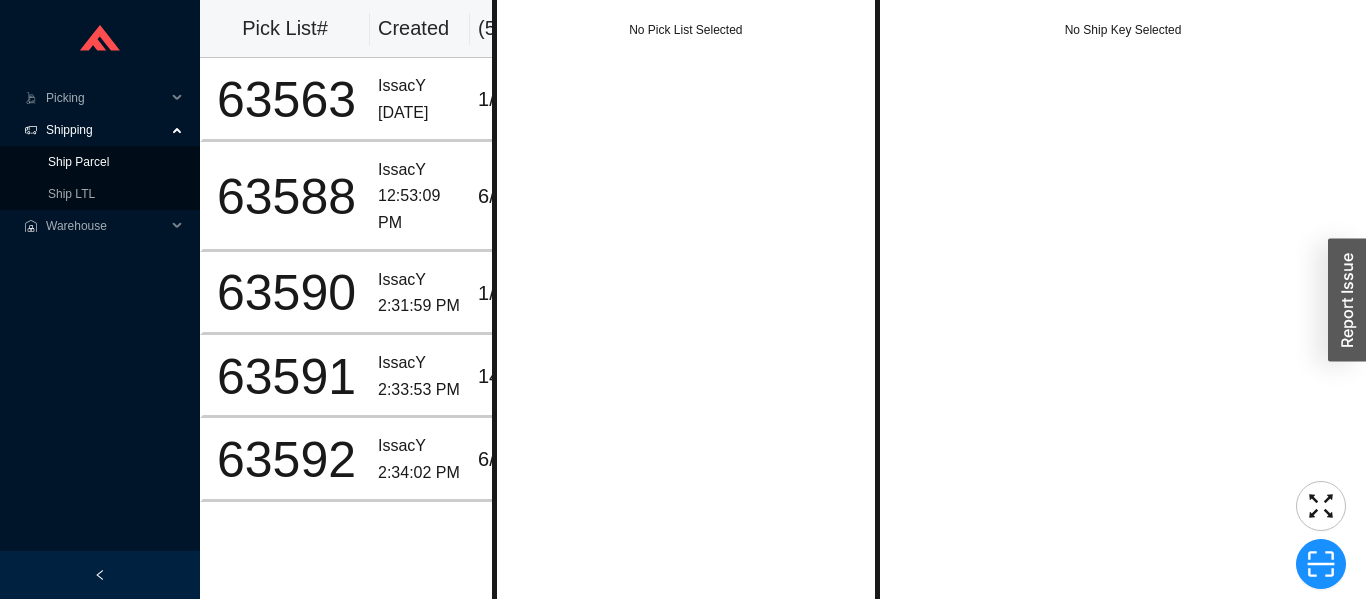 click on "Ship Parcel" at bounding box center [78, 162] 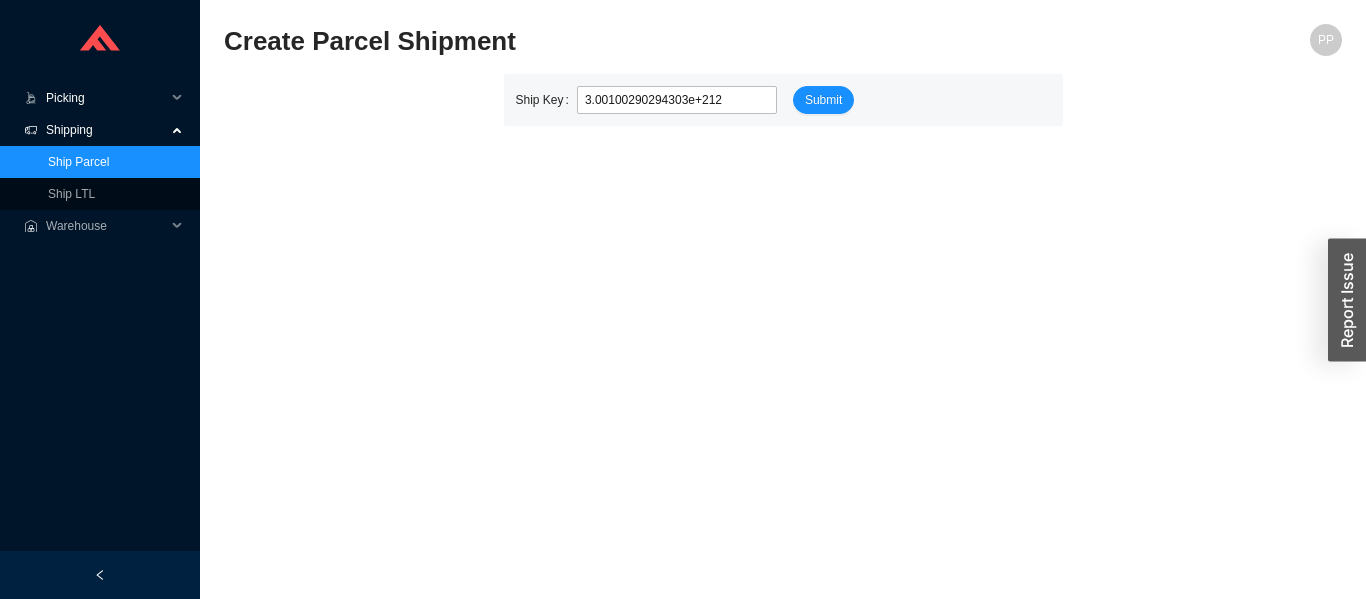 type on "3.00100290294303e+212" 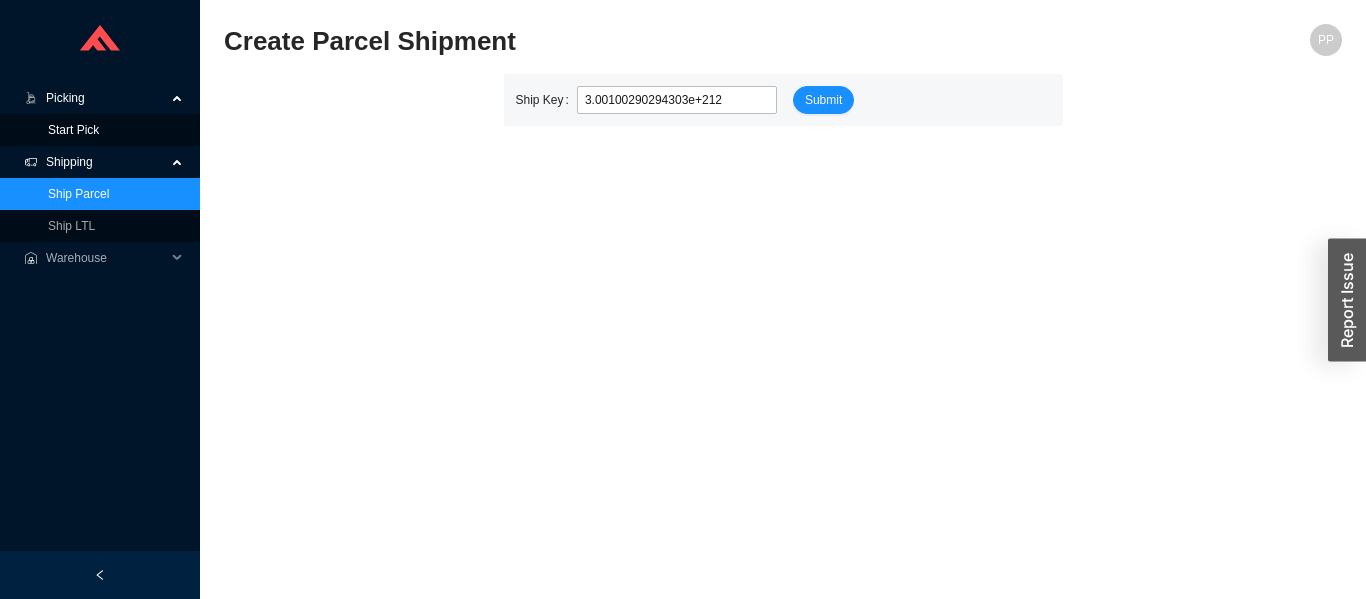 click on "Start Pick" at bounding box center [73, 130] 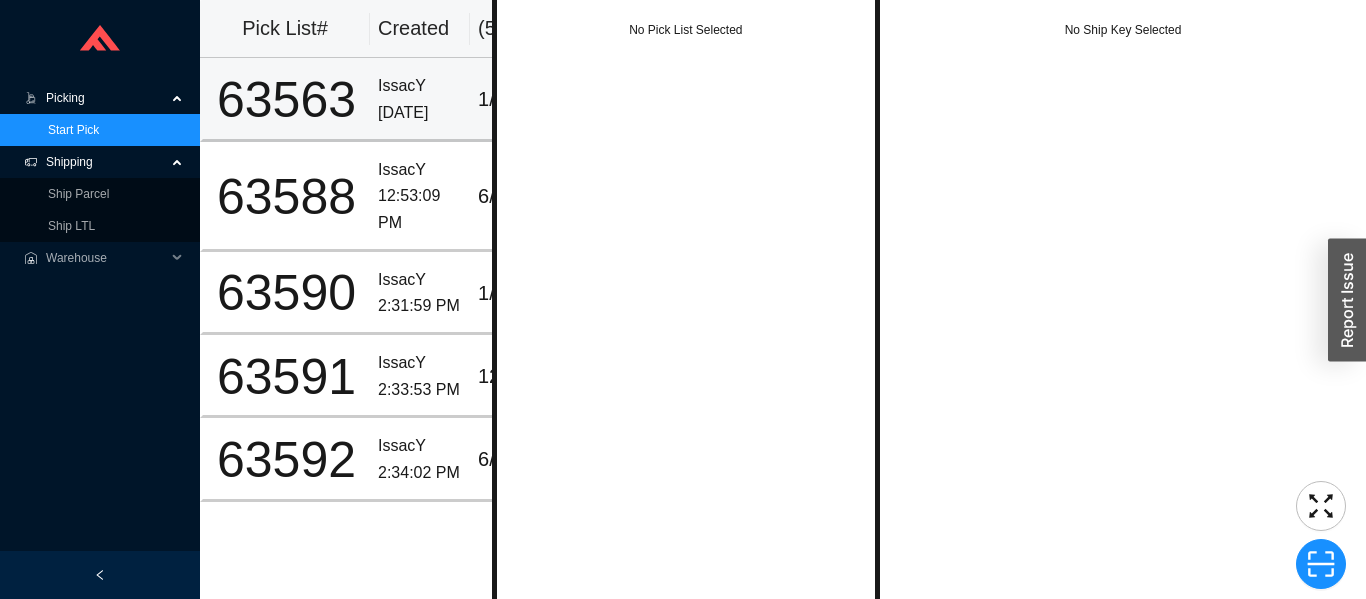click on "[DATE]" at bounding box center [420, 113] 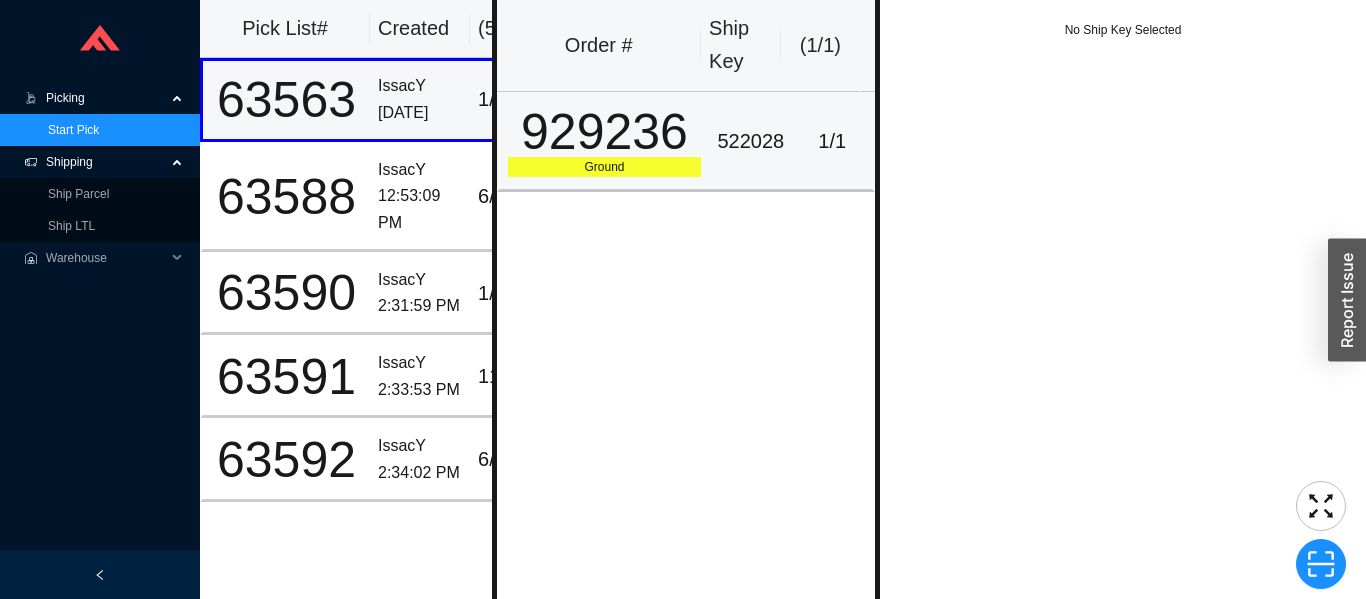 click on "1 / 1" at bounding box center [832, 141] 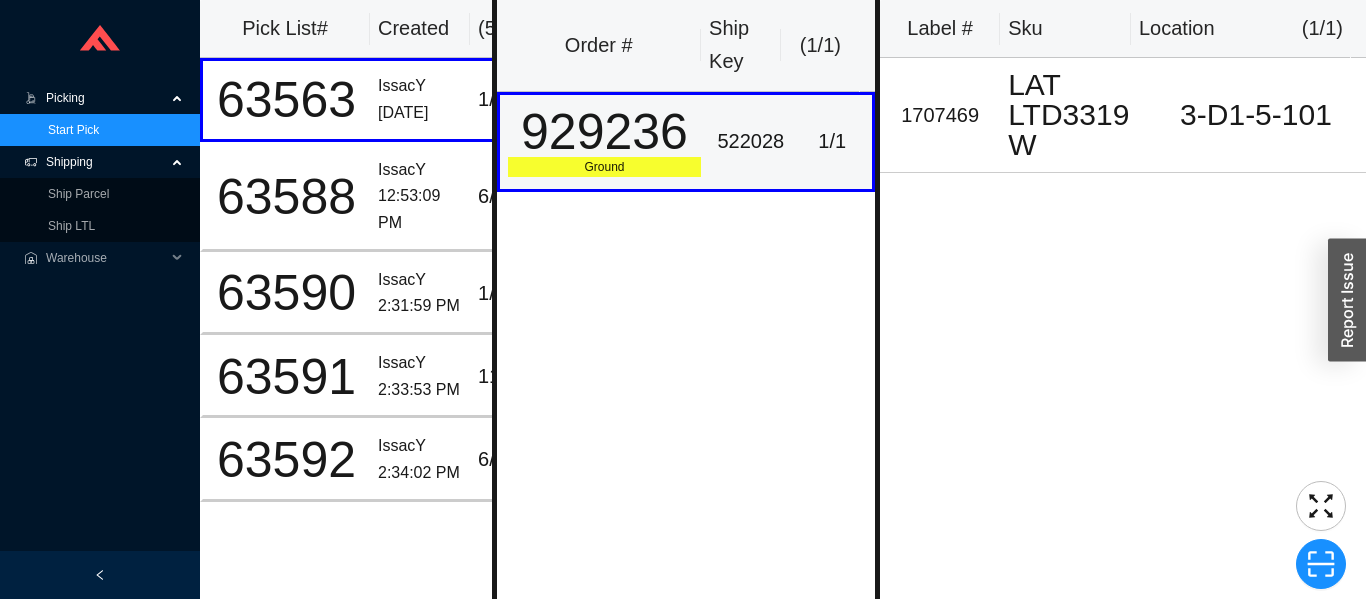 click on "12:53:09 PM" at bounding box center (420, 209) 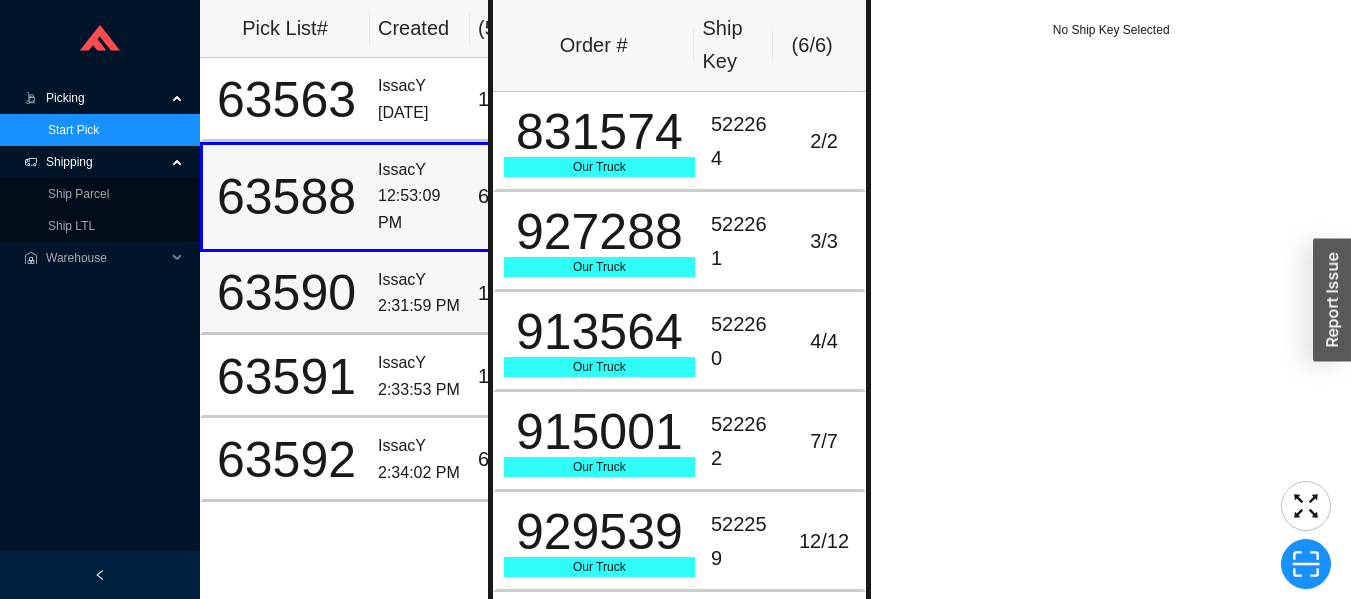click on "2:31:59 PM" at bounding box center [420, 306] 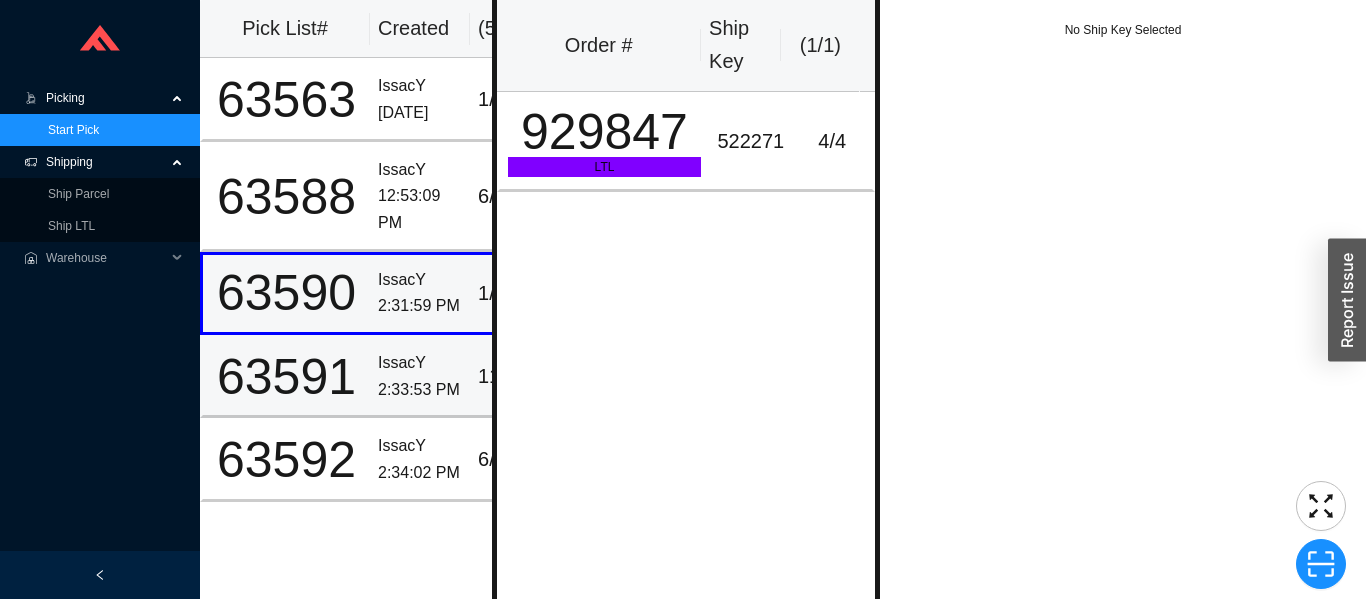click on "IssacY" at bounding box center (420, 363) 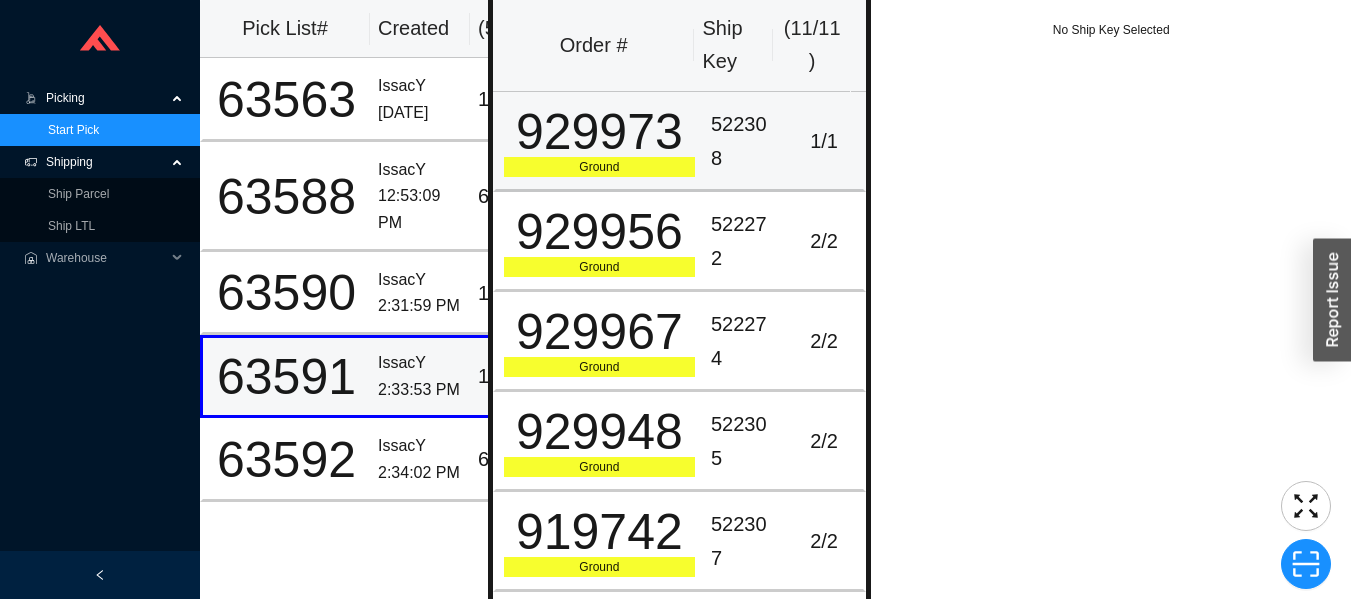 click on "1 / 1" at bounding box center [824, 141] 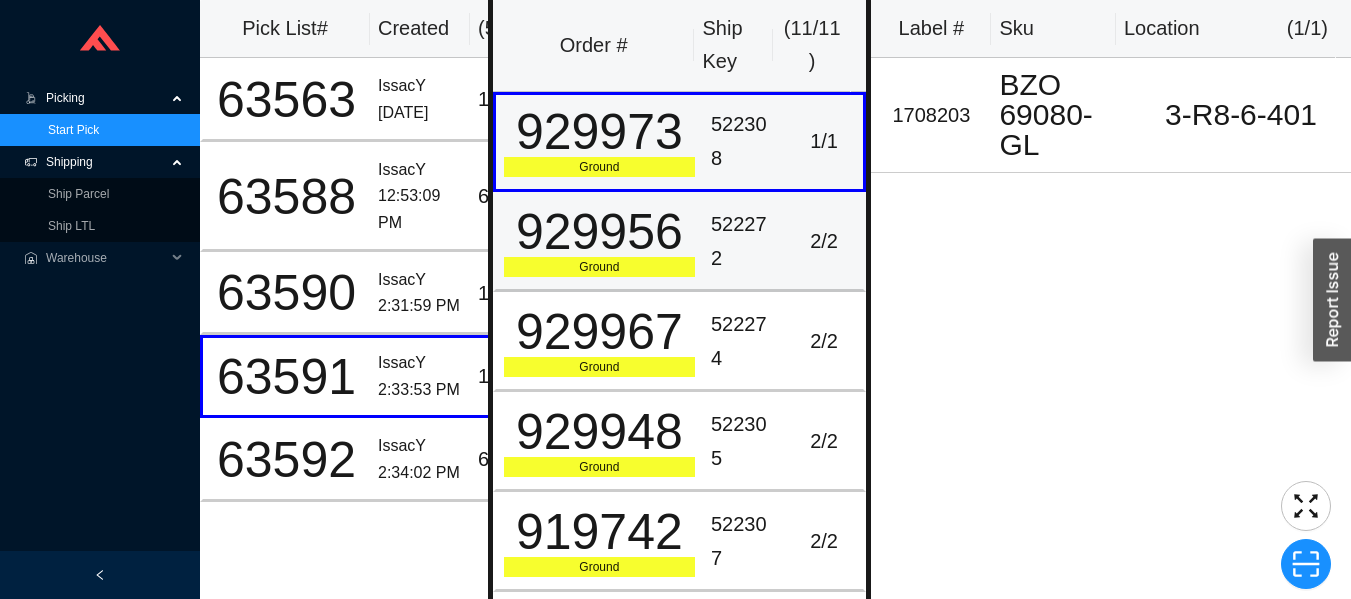 click on "522272" at bounding box center [744, 241] 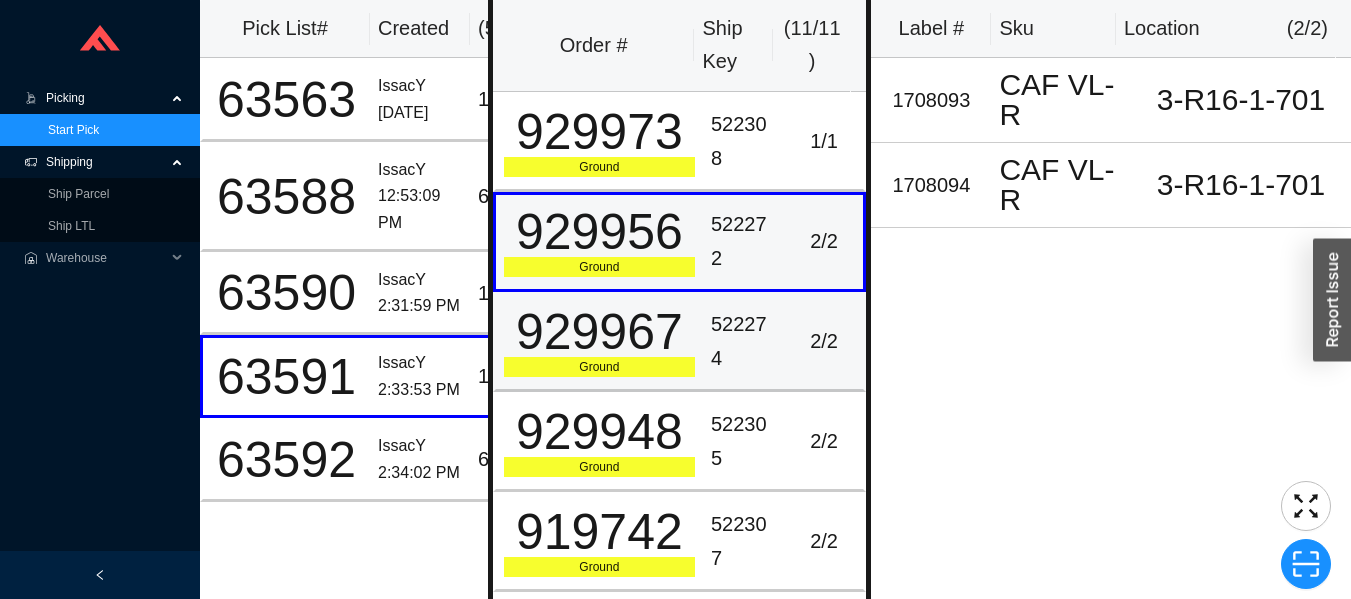 click on "2 / 2" at bounding box center [826, 342] 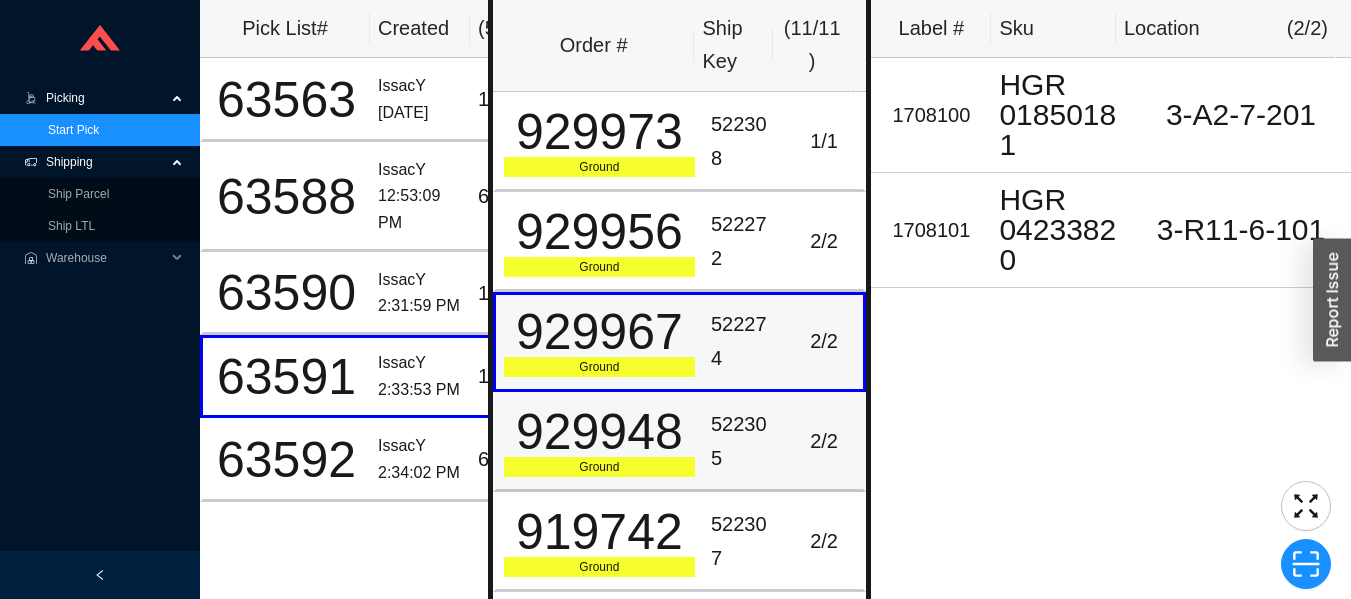 click on "522305" at bounding box center (744, 442) 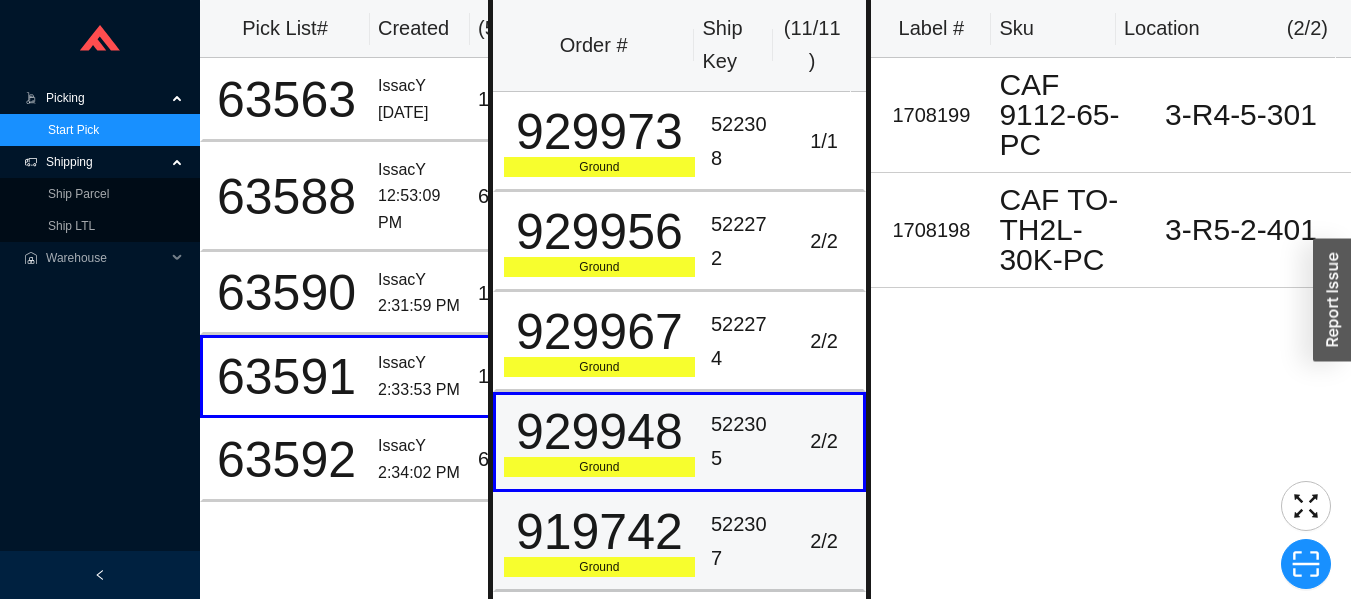 click on "2 / 2" at bounding box center (826, 542) 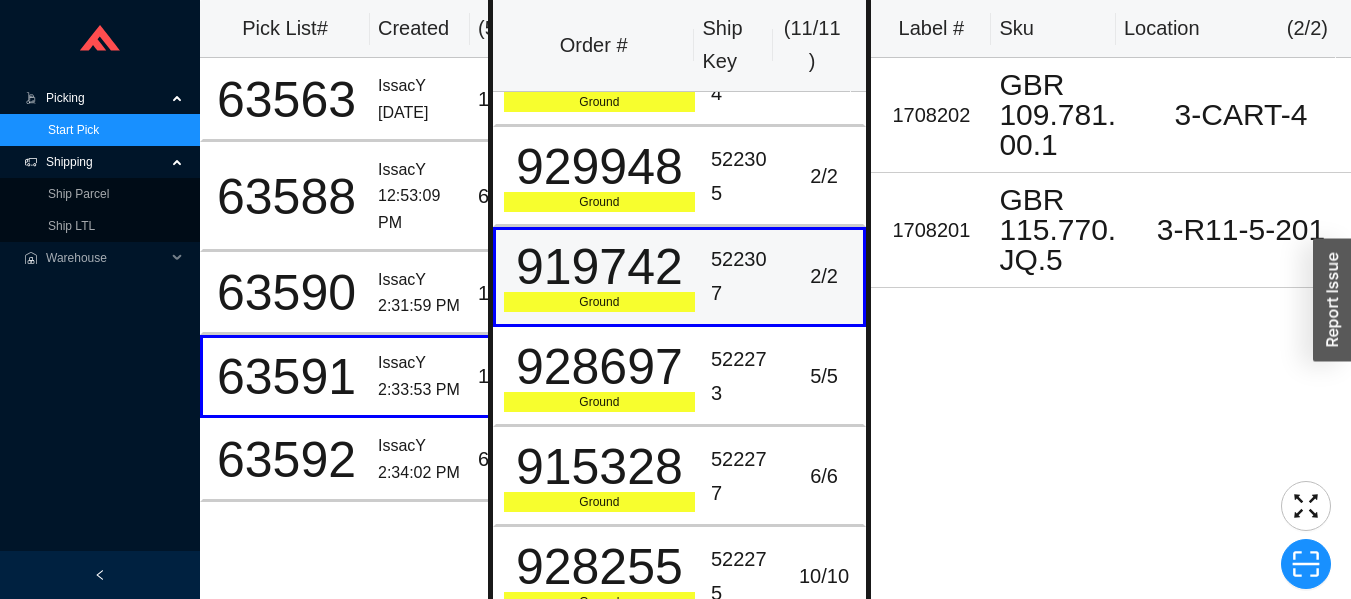 scroll, scrollTop: 273, scrollLeft: 0, axis: vertical 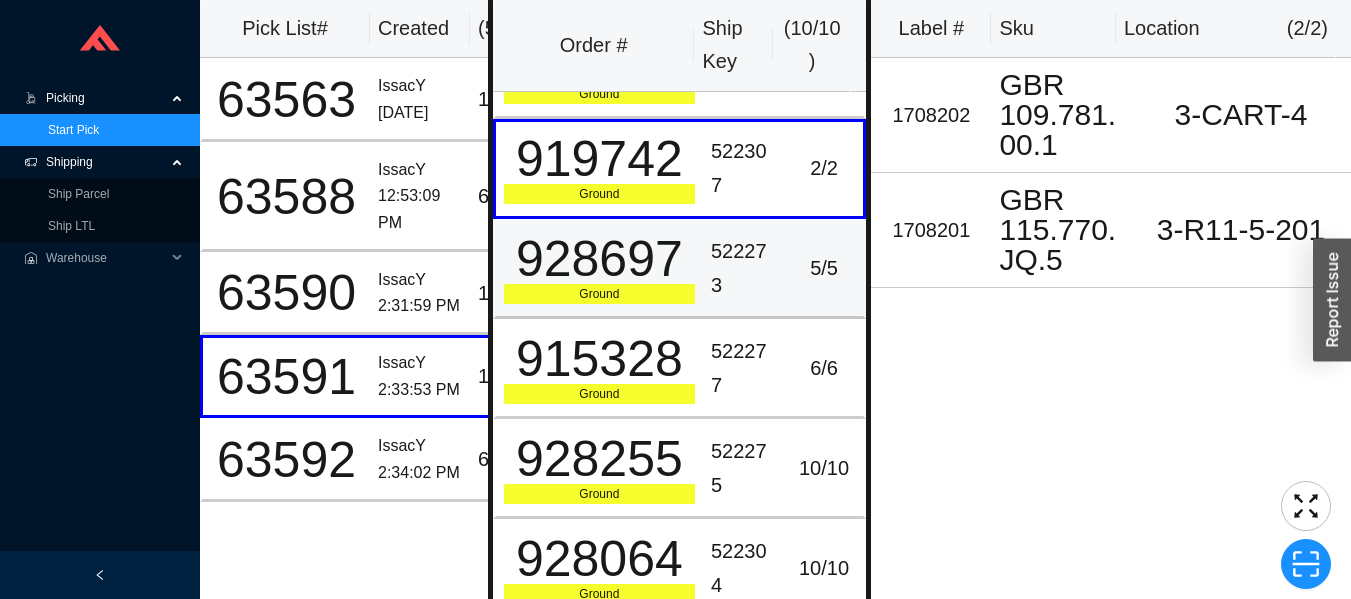 click on "6 / 6" at bounding box center (824, 368) 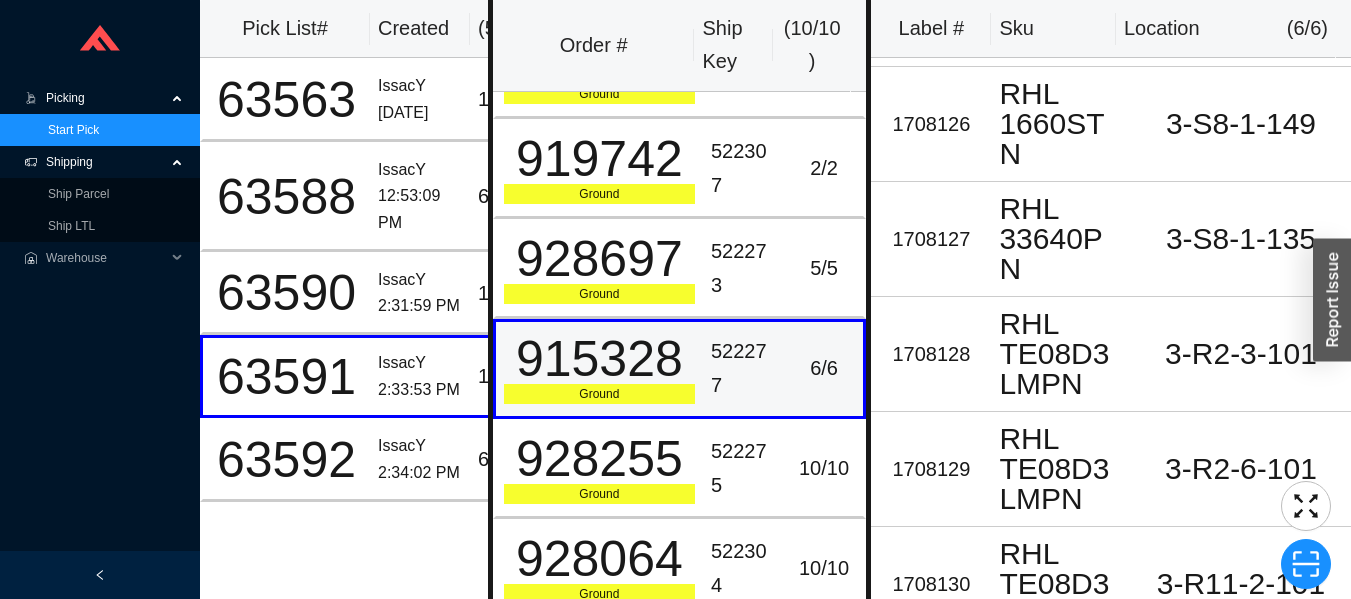 scroll, scrollTop: 151, scrollLeft: 0, axis: vertical 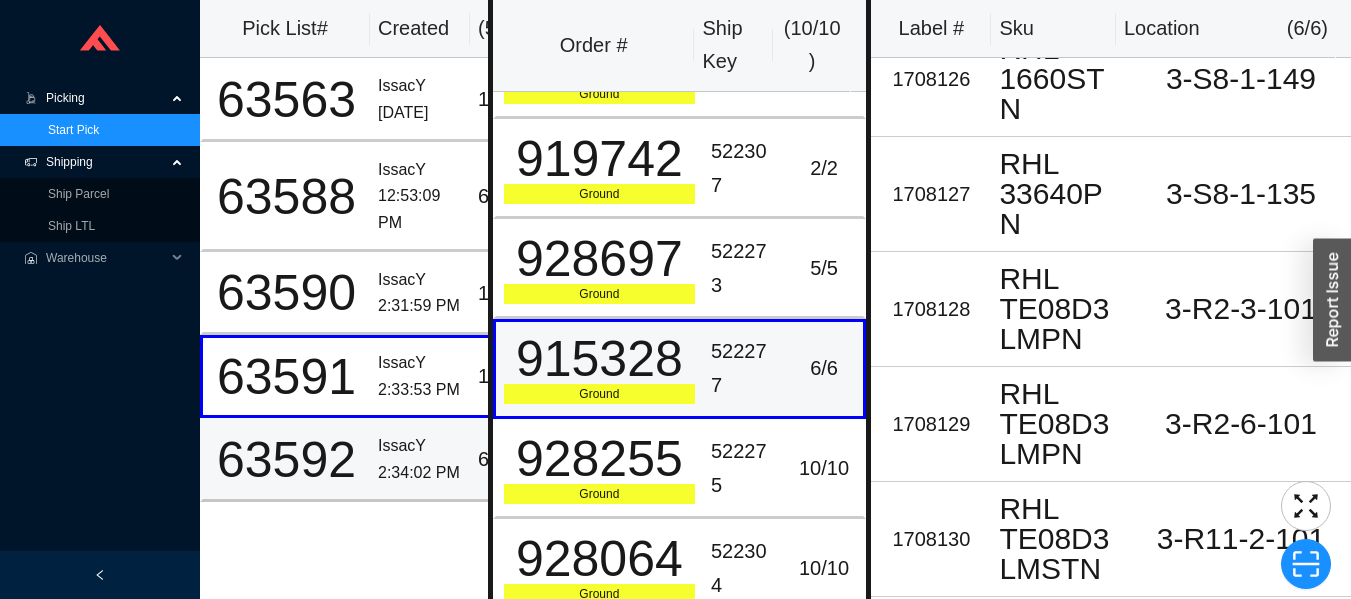 click on "2:34:02 PM" at bounding box center [420, 473] 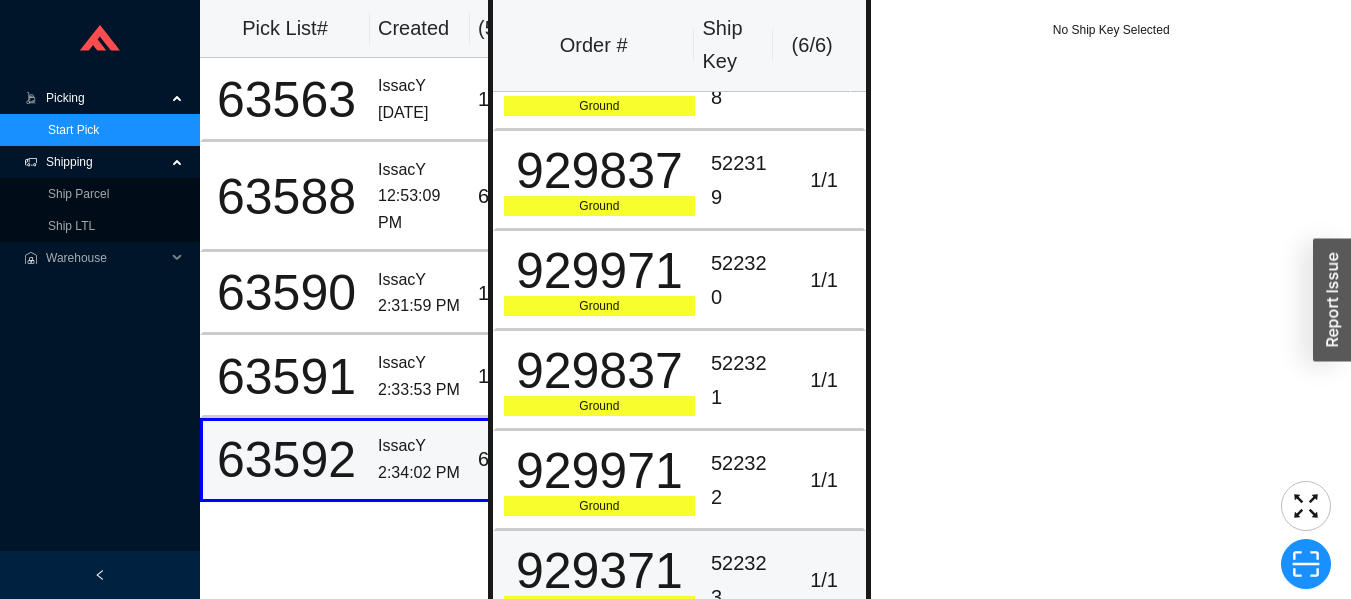 click on "1 / 1" at bounding box center [826, 581] 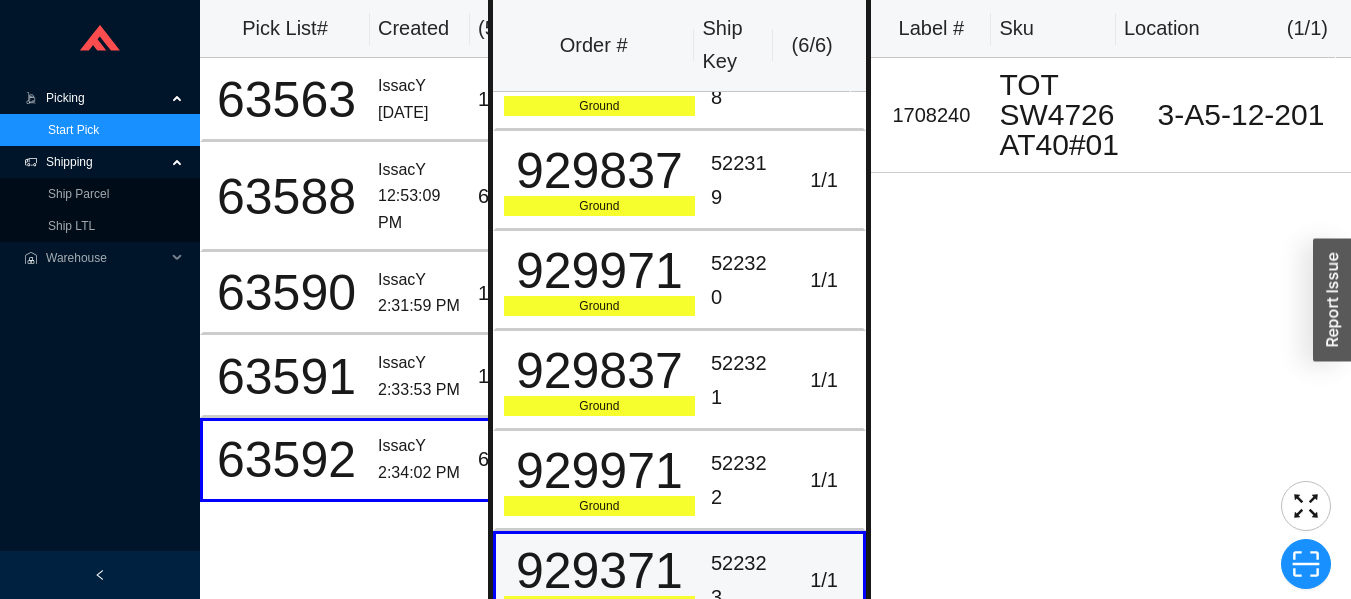 scroll, scrollTop: 32, scrollLeft: 0, axis: vertical 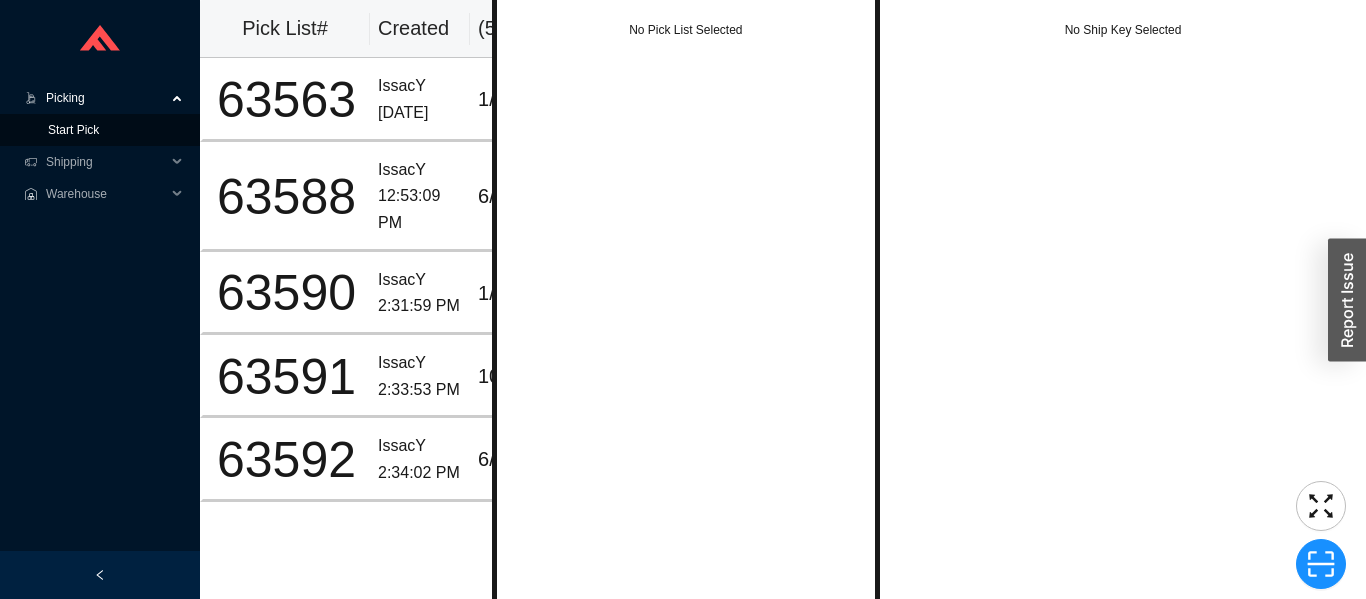click on "Start Pick" at bounding box center (73, 130) 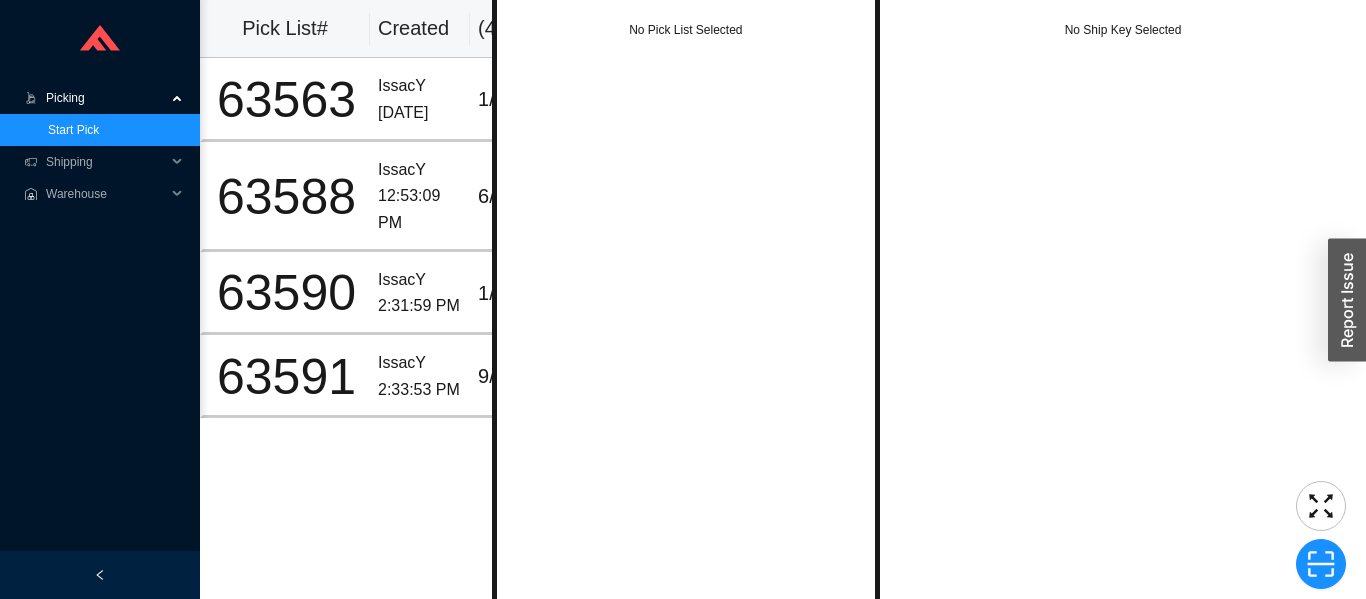 scroll, scrollTop: 0, scrollLeft: 73, axis: horizontal 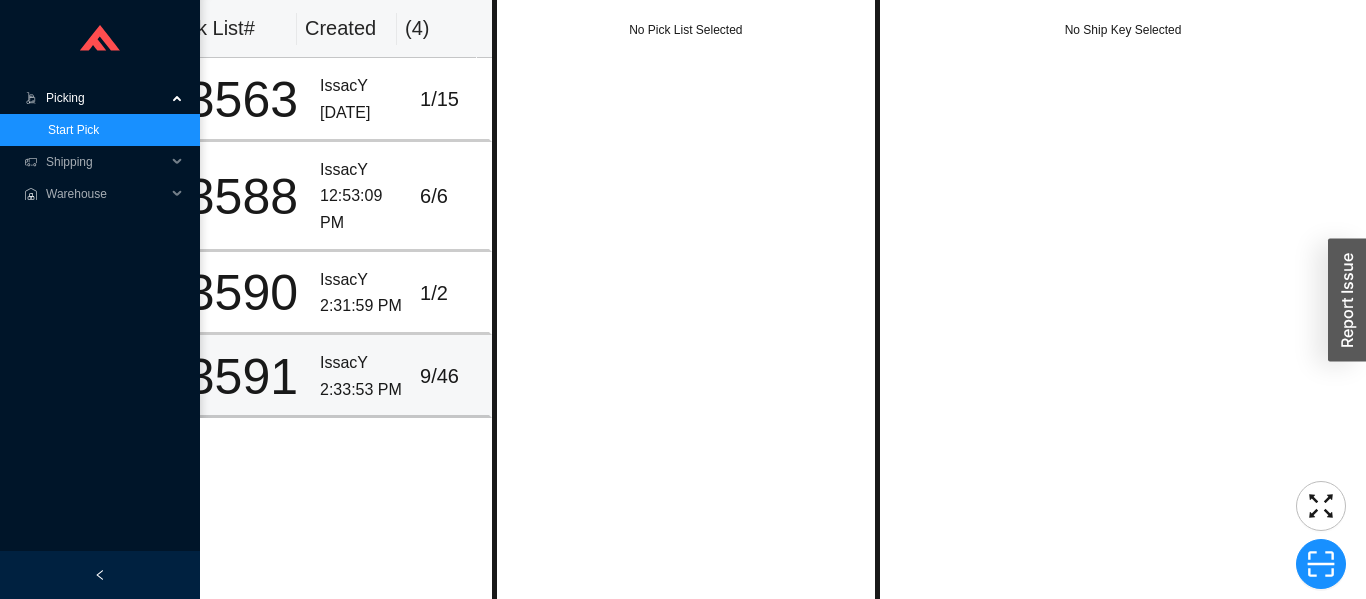 click on "IssacY" at bounding box center (362, 363) 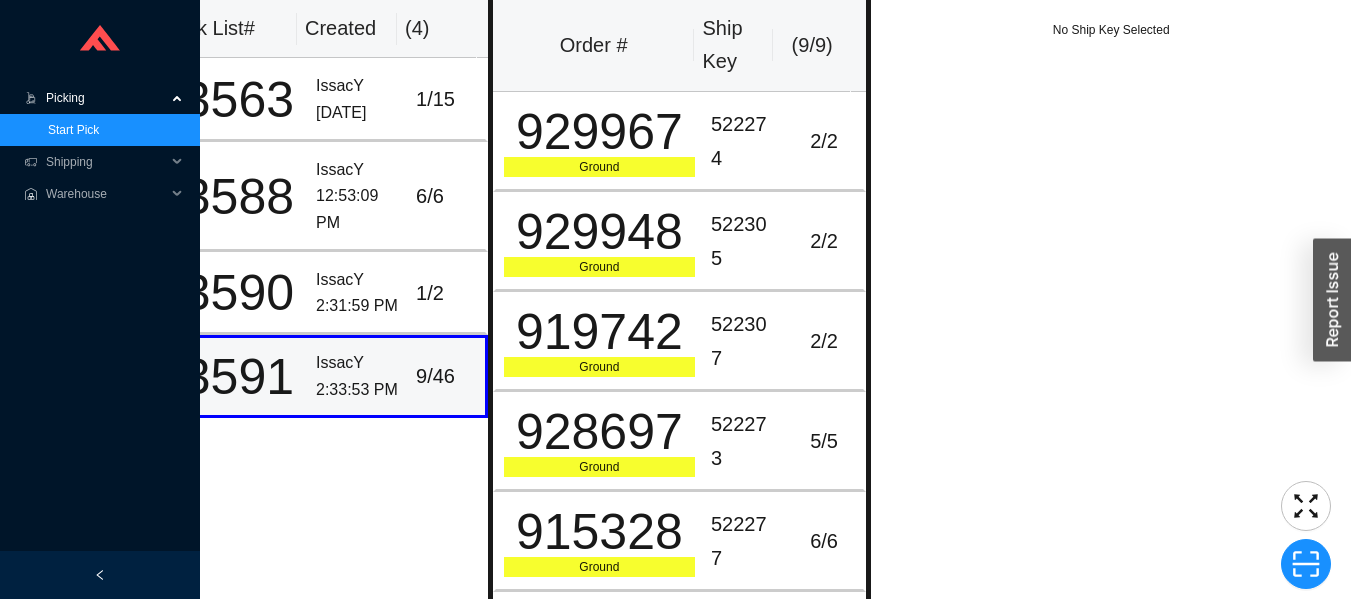 click on "1 / 2" at bounding box center (446, 293) 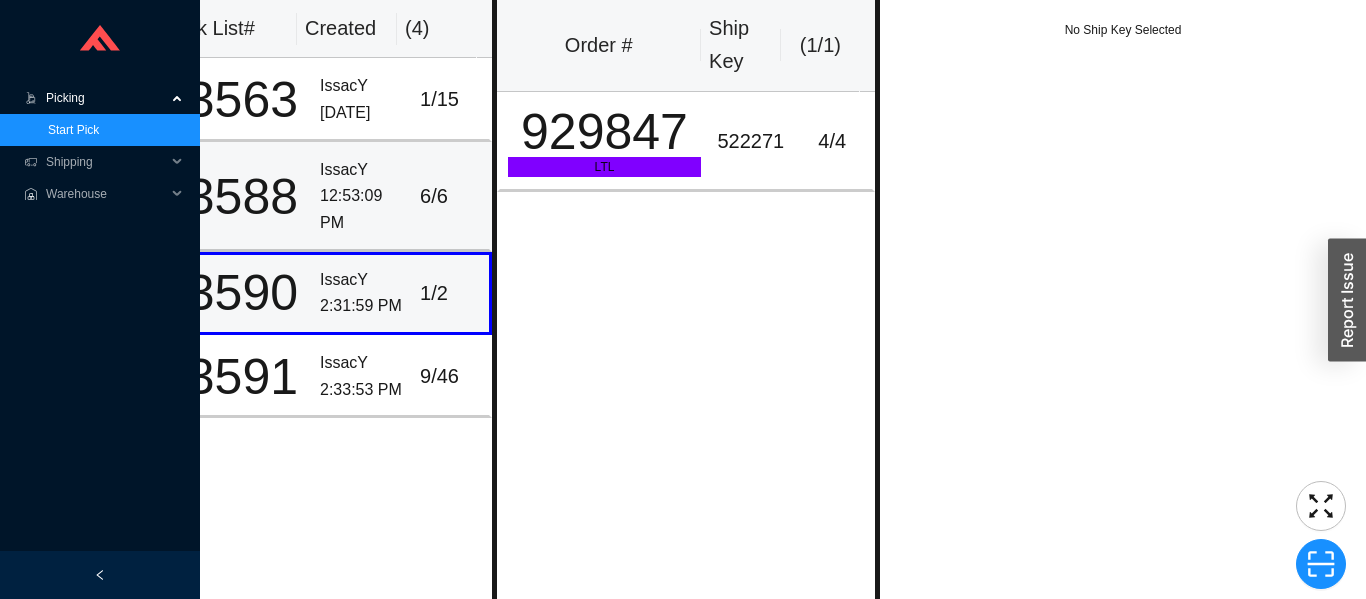click on "6 / 6" at bounding box center (450, 196) 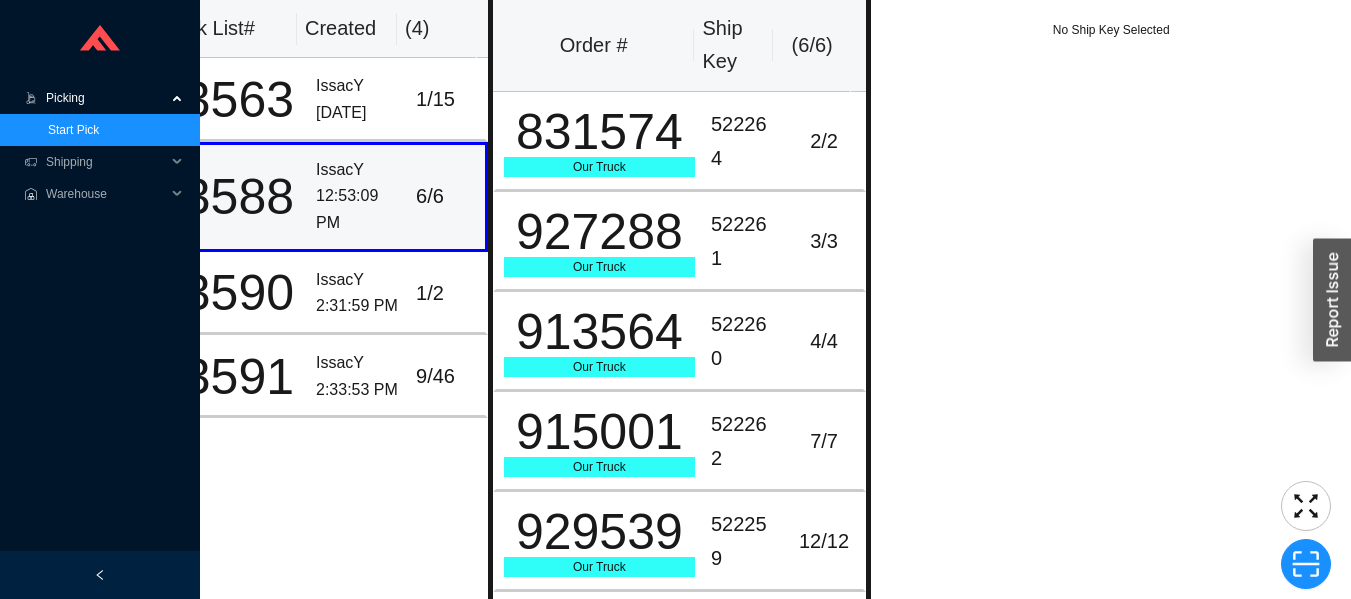 click on "1 / 15" at bounding box center [446, 99] 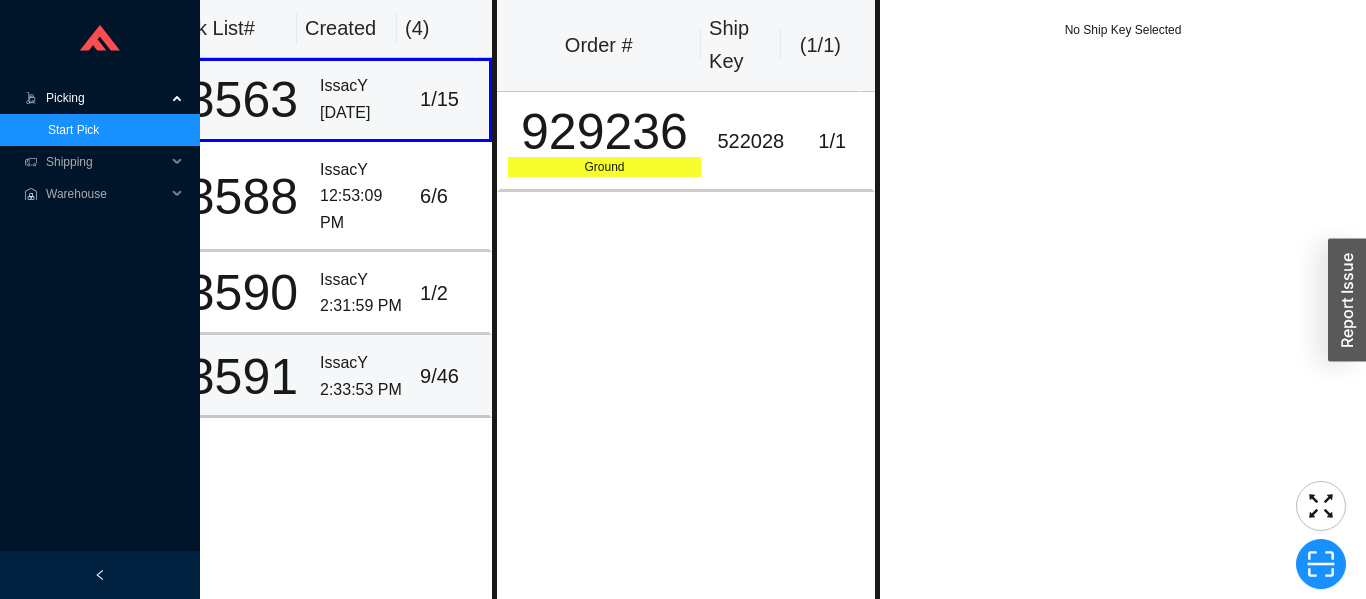 click on "IssacY 2:33:53 PM" at bounding box center (362, 376) 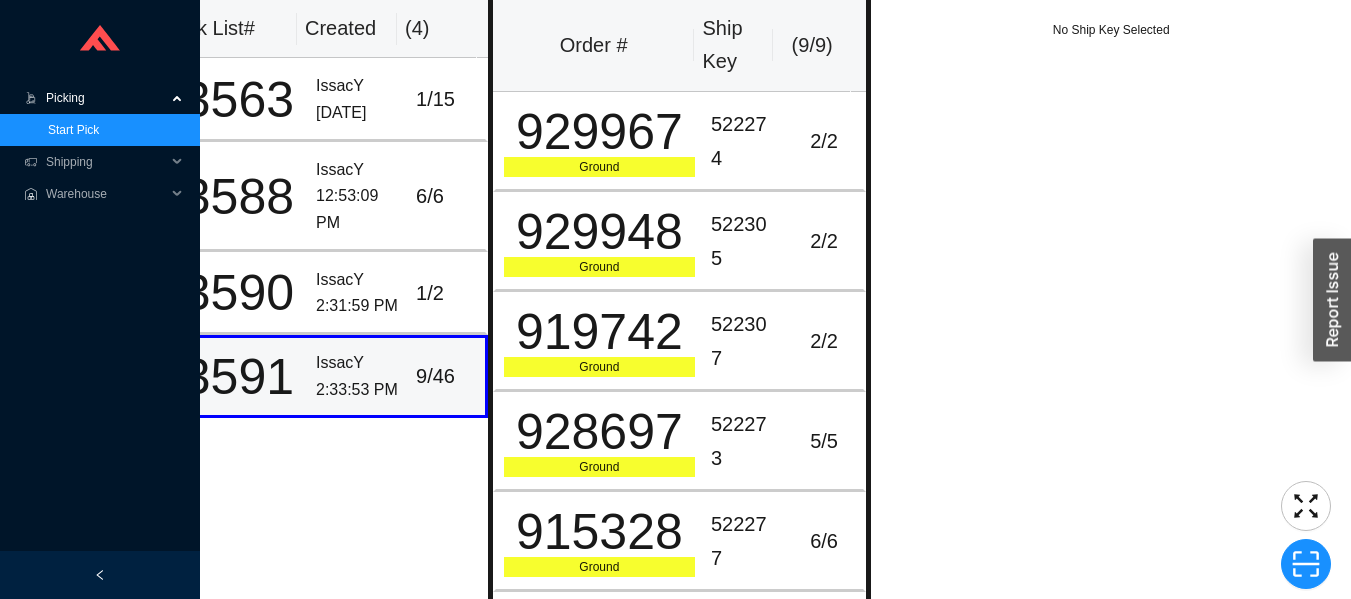 scroll, scrollTop: 32, scrollLeft: 0, axis: vertical 